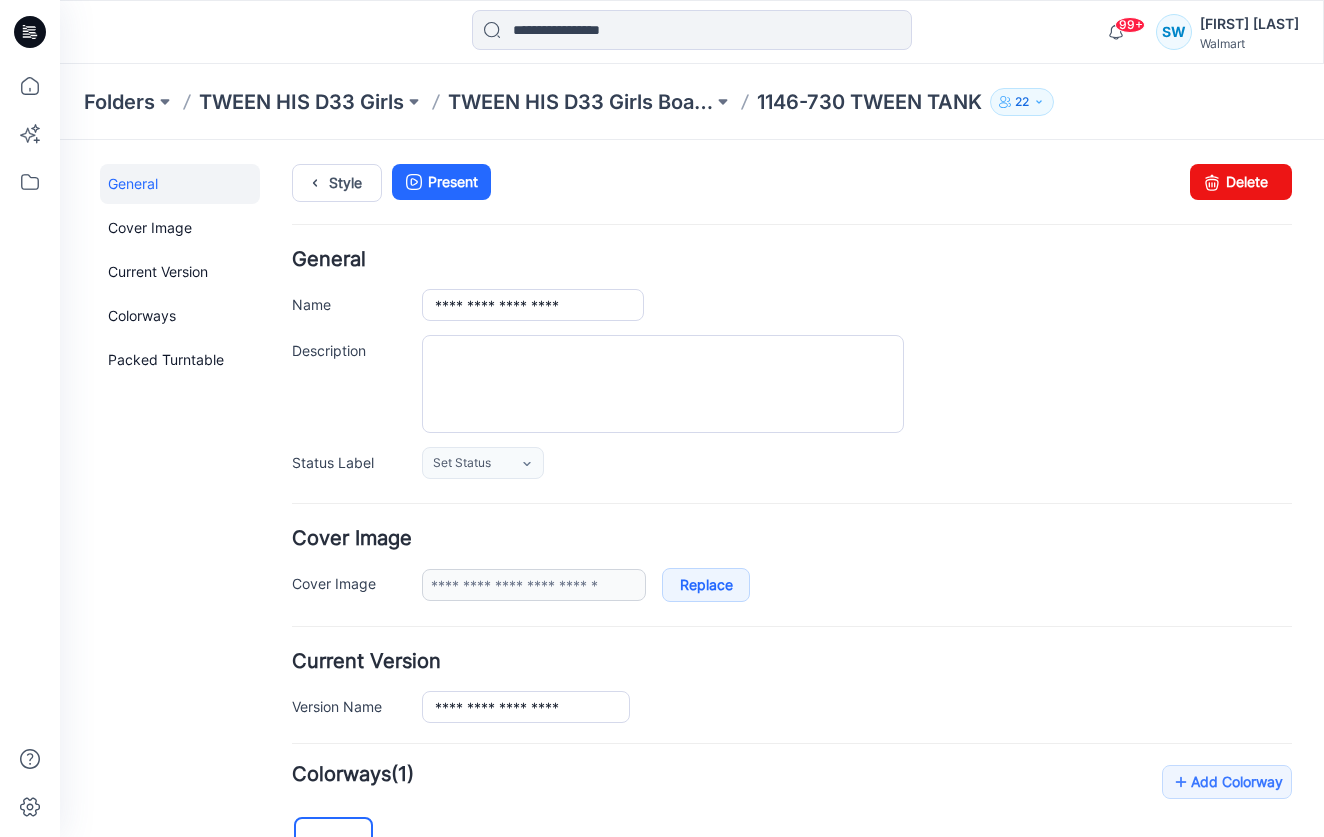 scroll, scrollTop: 0, scrollLeft: 0, axis: both 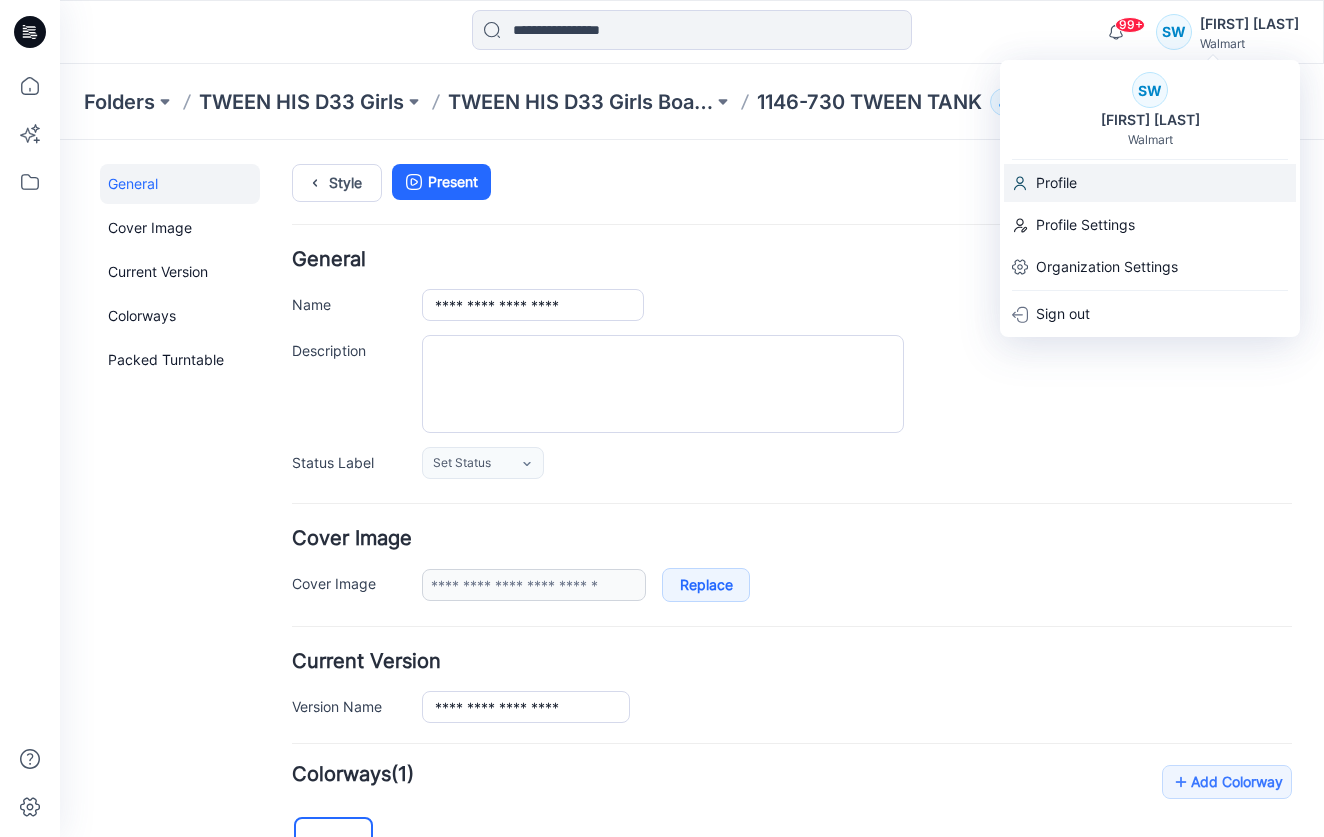 click on "Profile" at bounding box center [1056, 183] 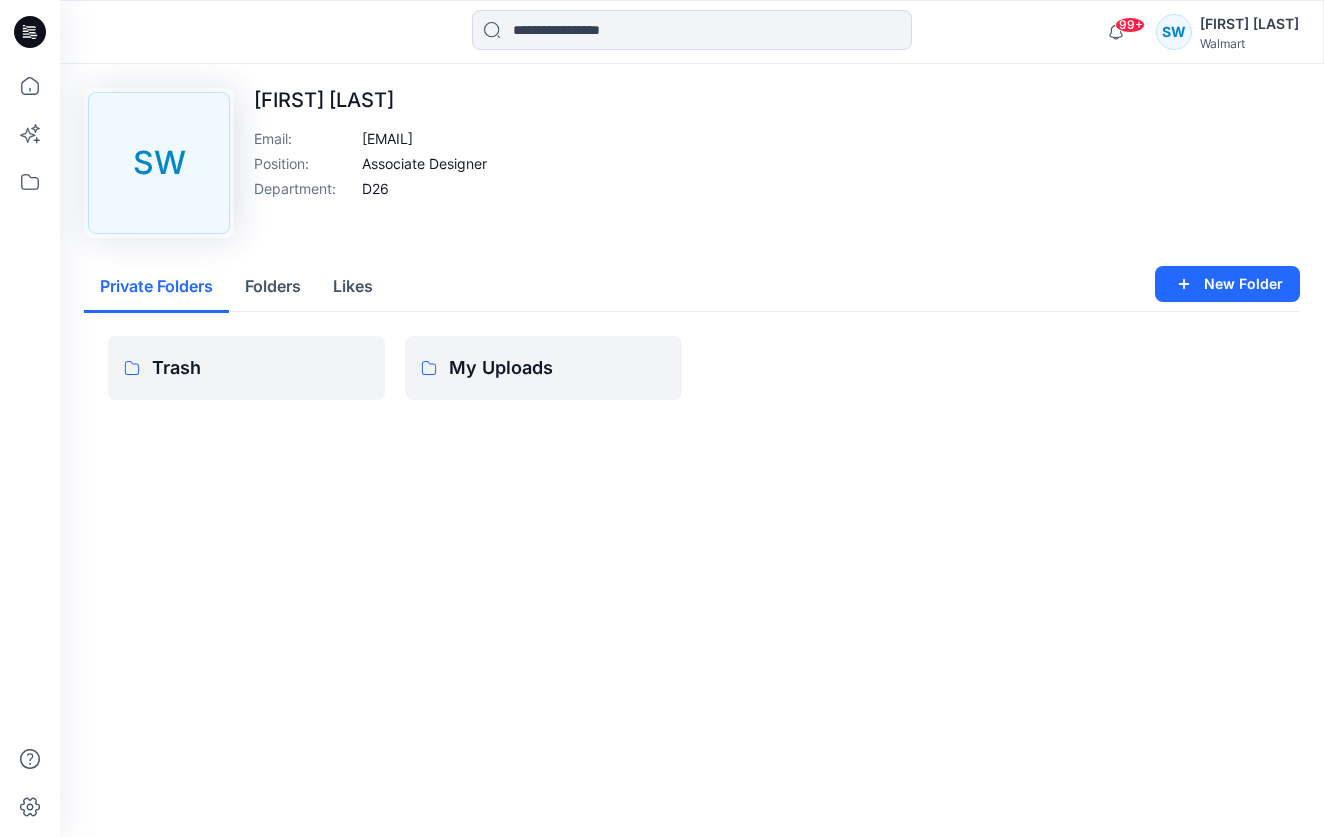 scroll, scrollTop: 0, scrollLeft: 0, axis: both 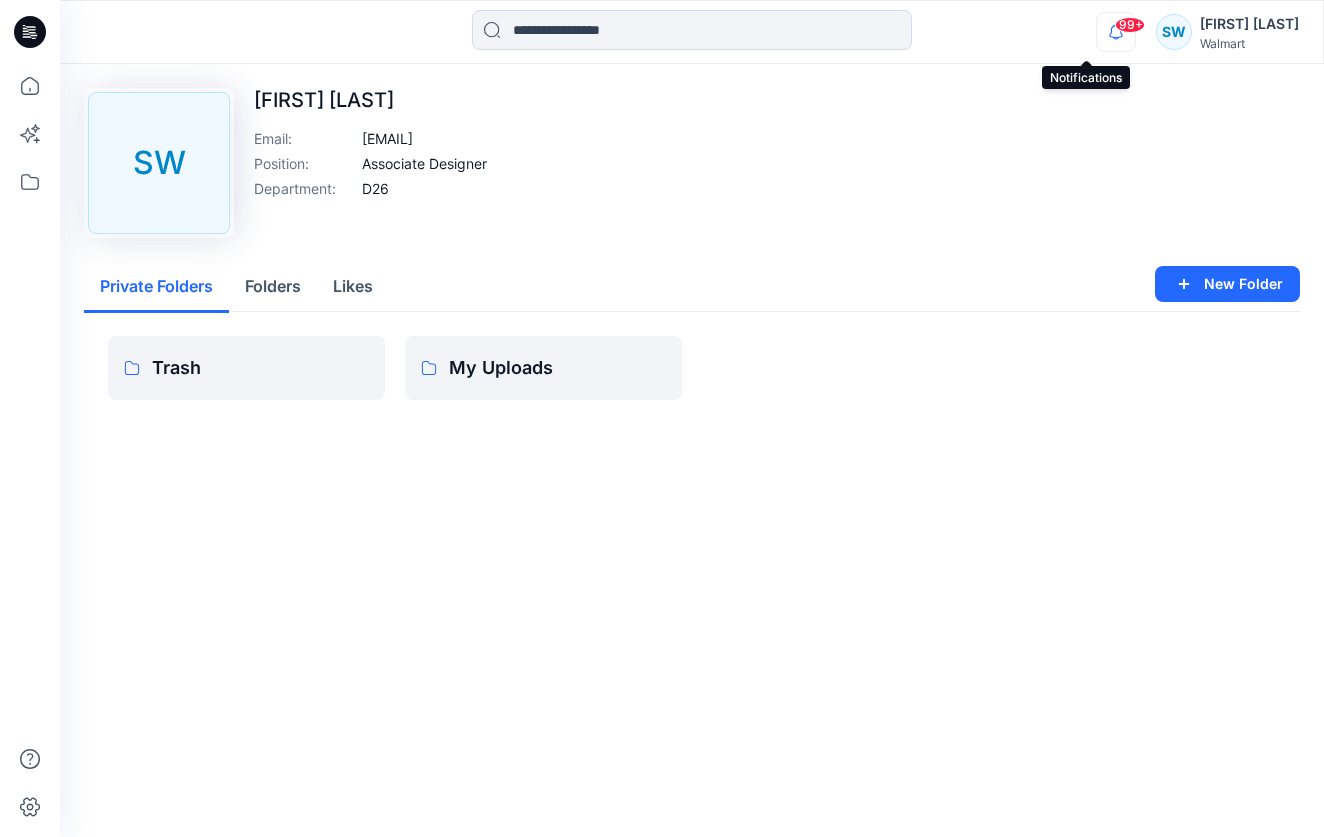 click 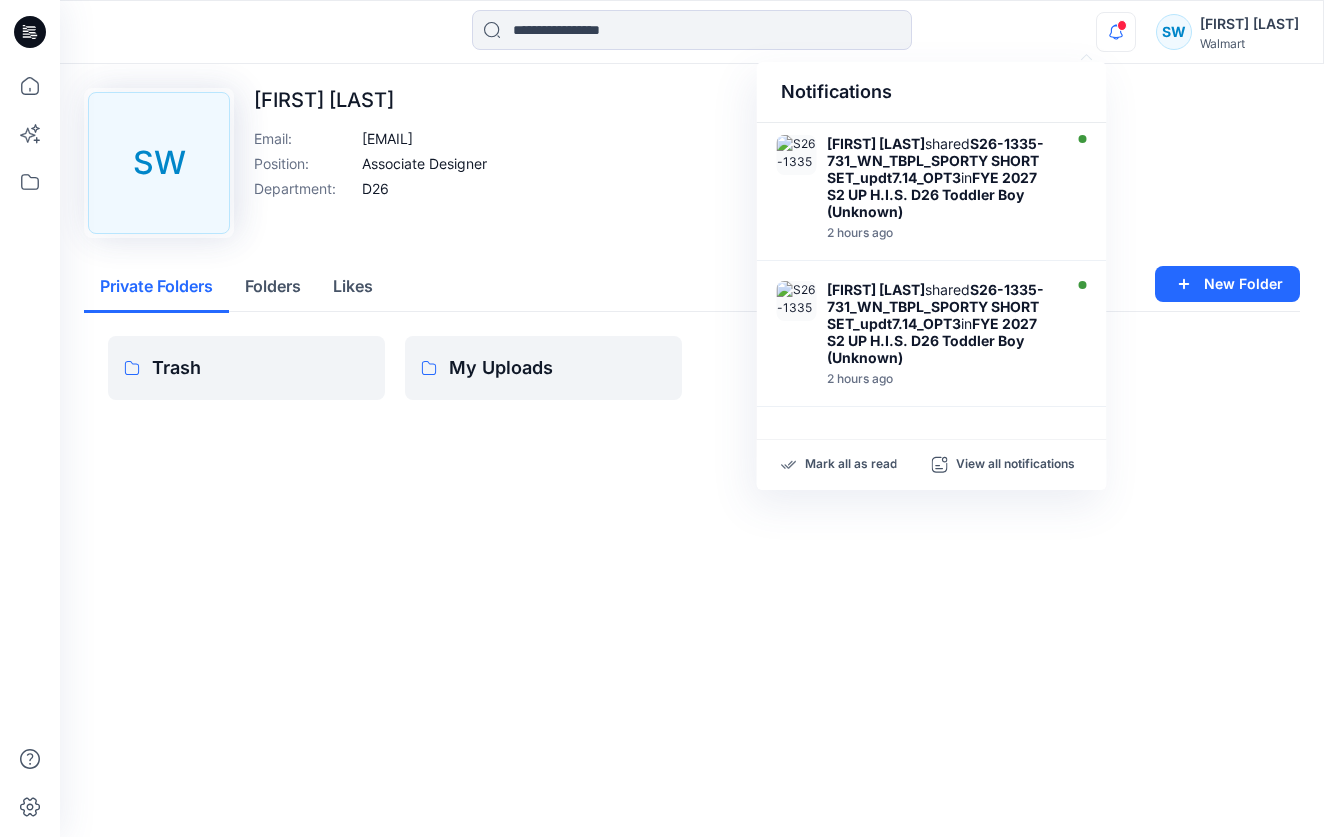 click 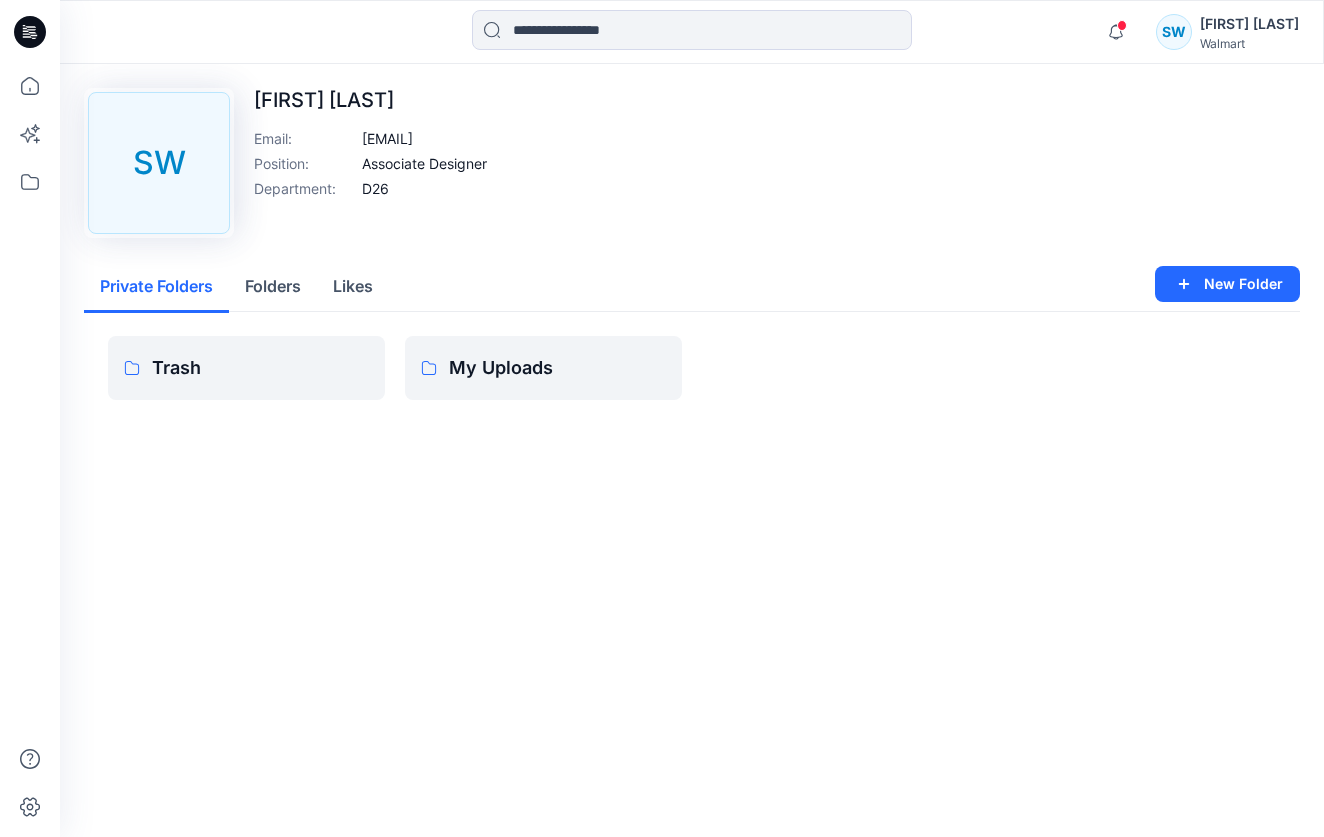 click on "[FIRST] [LAST]" at bounding box center (1249, 24) 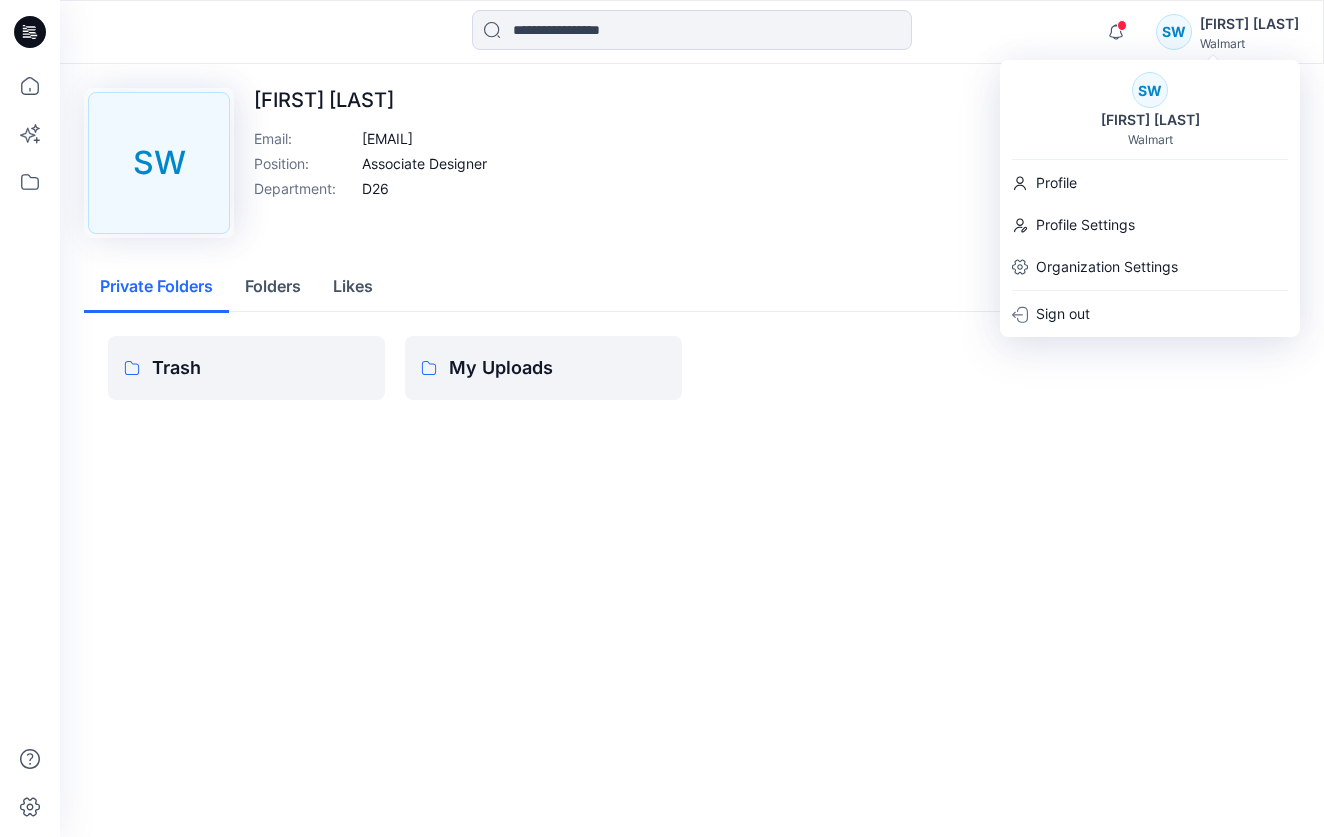 click on "Upload Image SW [LAST] [LAST] Email :   [EMAIL] Position :   Associate Designer Department :   D26" at bounding box center (692, 163) 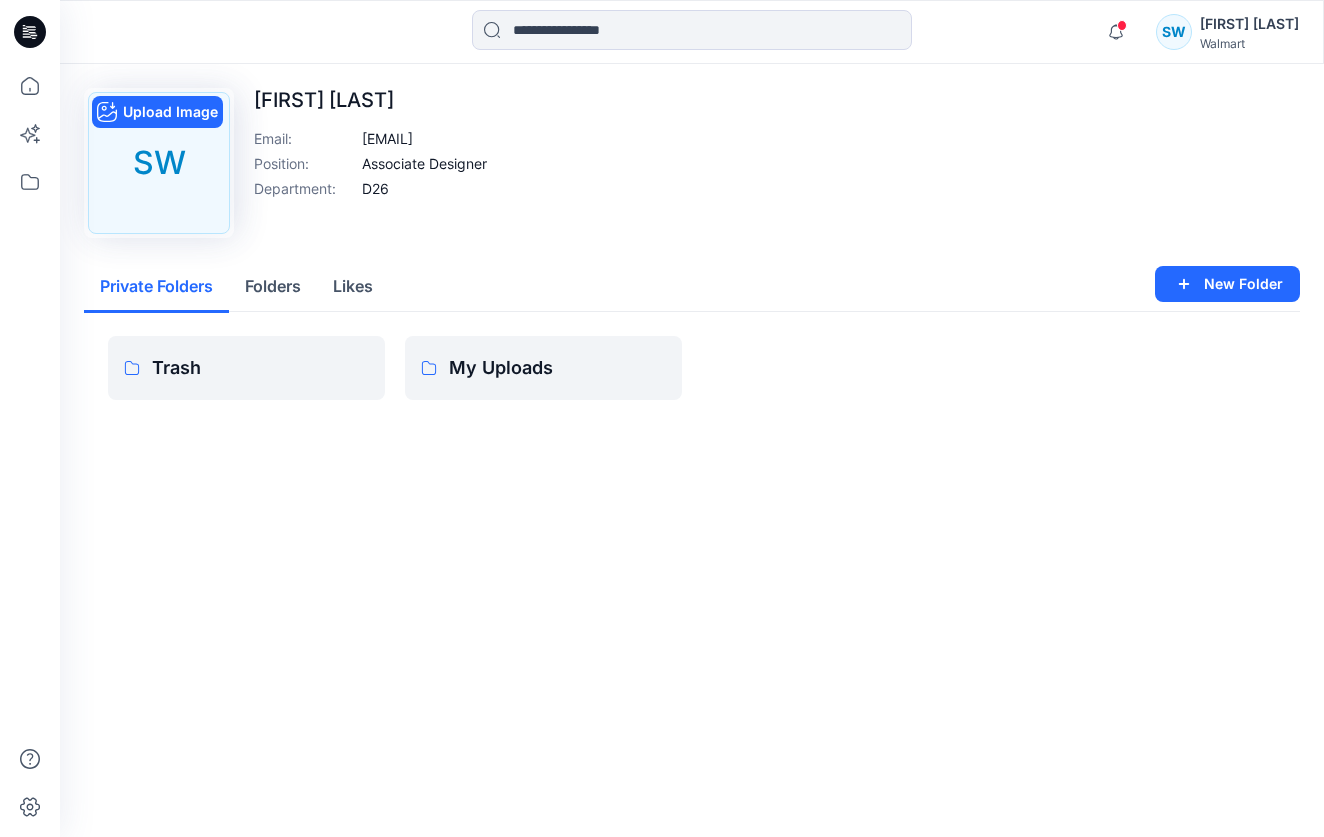 click on "SW" at bounding box center [159, 163] 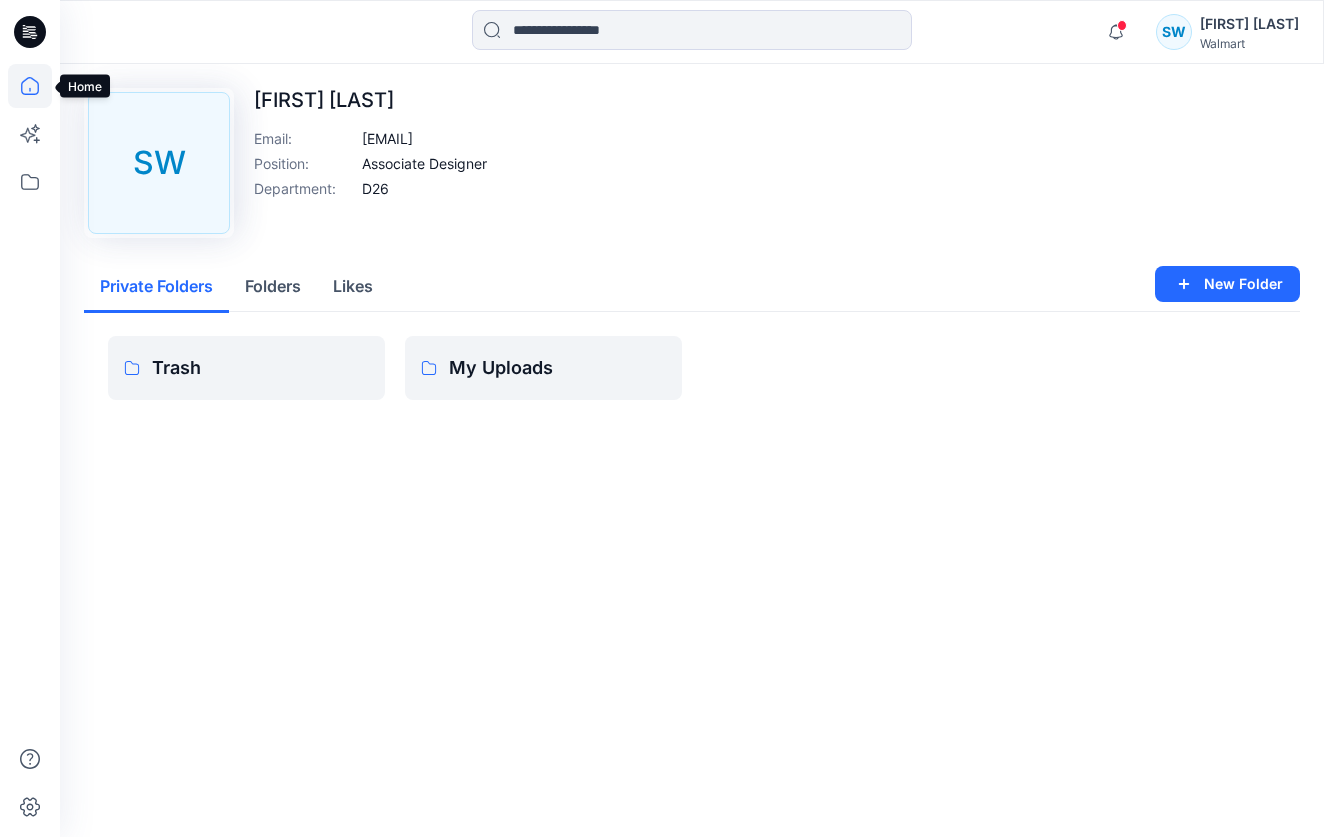 click 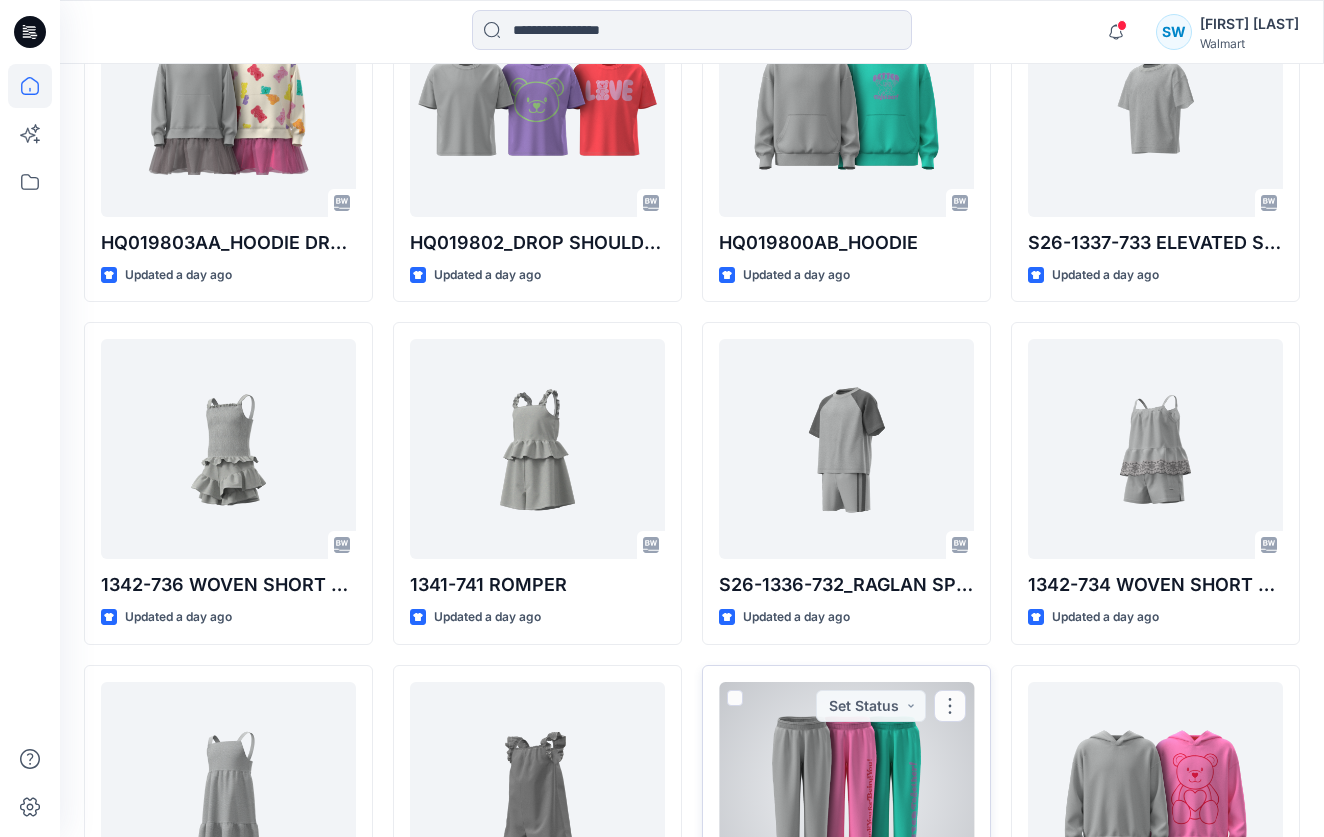 scroll, scrollTop: 1225, scrollLeft: 0, axis: vertical 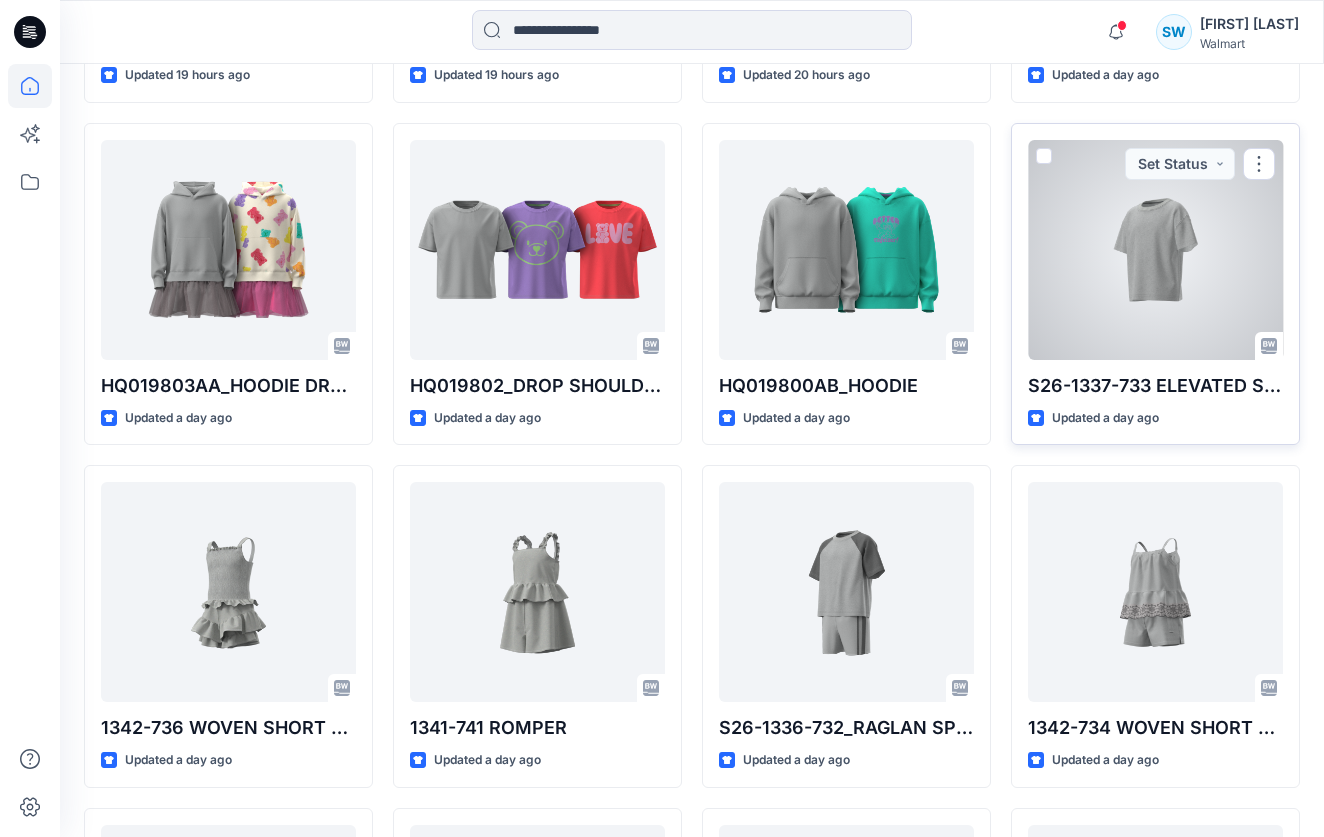click at bounding box center (1155, 250) 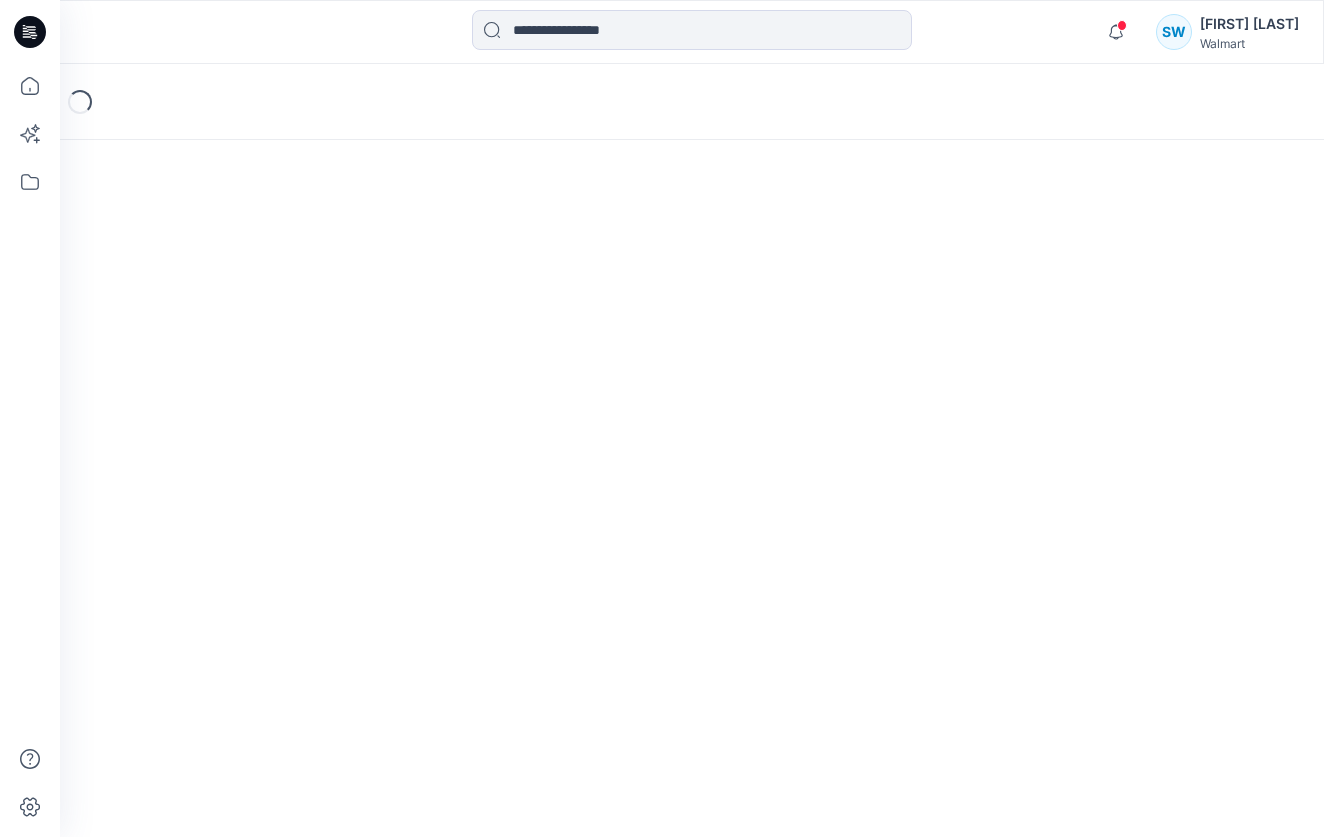 scroll, scrollTop: 0, scrollLeft: 0, axis: both 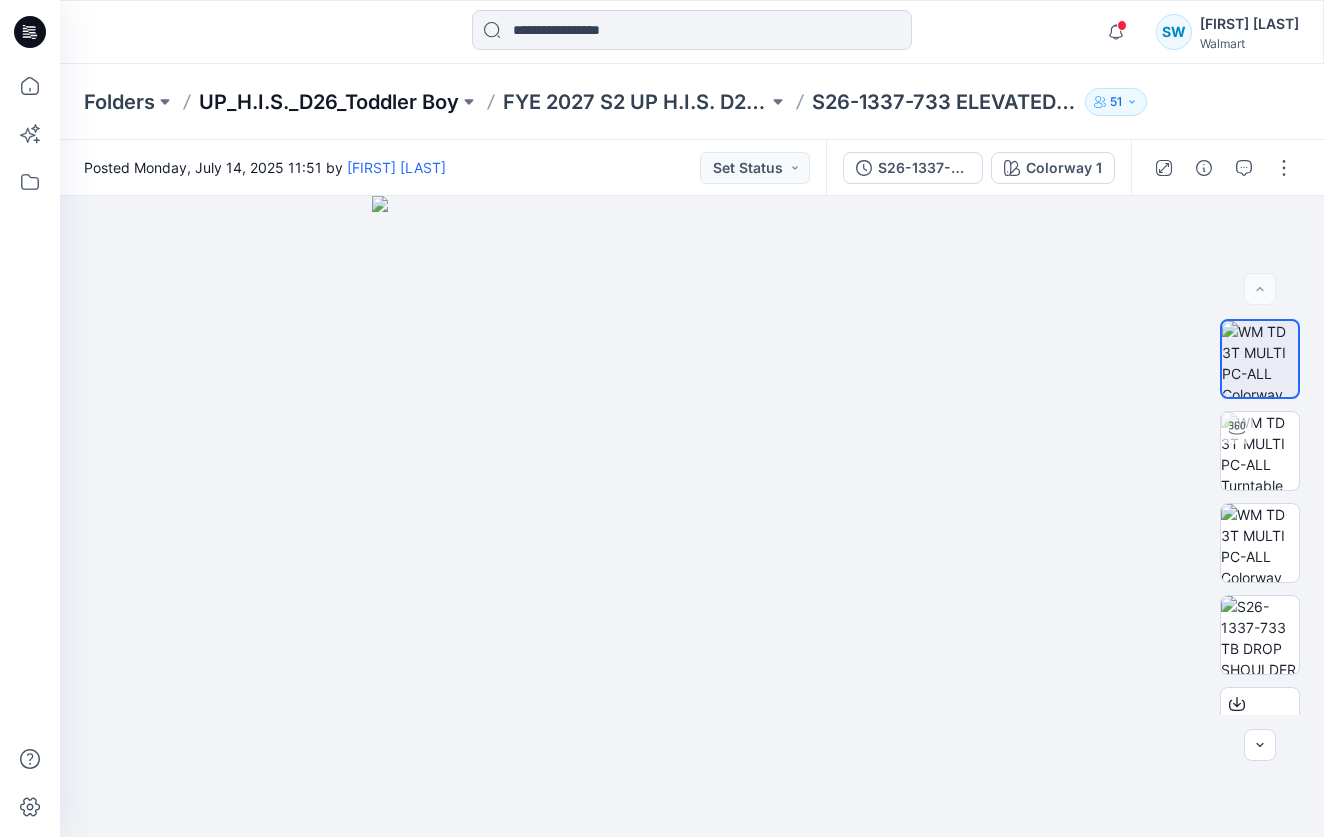 click on "UP_H.I.S._D26_Toddler Boy" at bounding box center [329, 102] 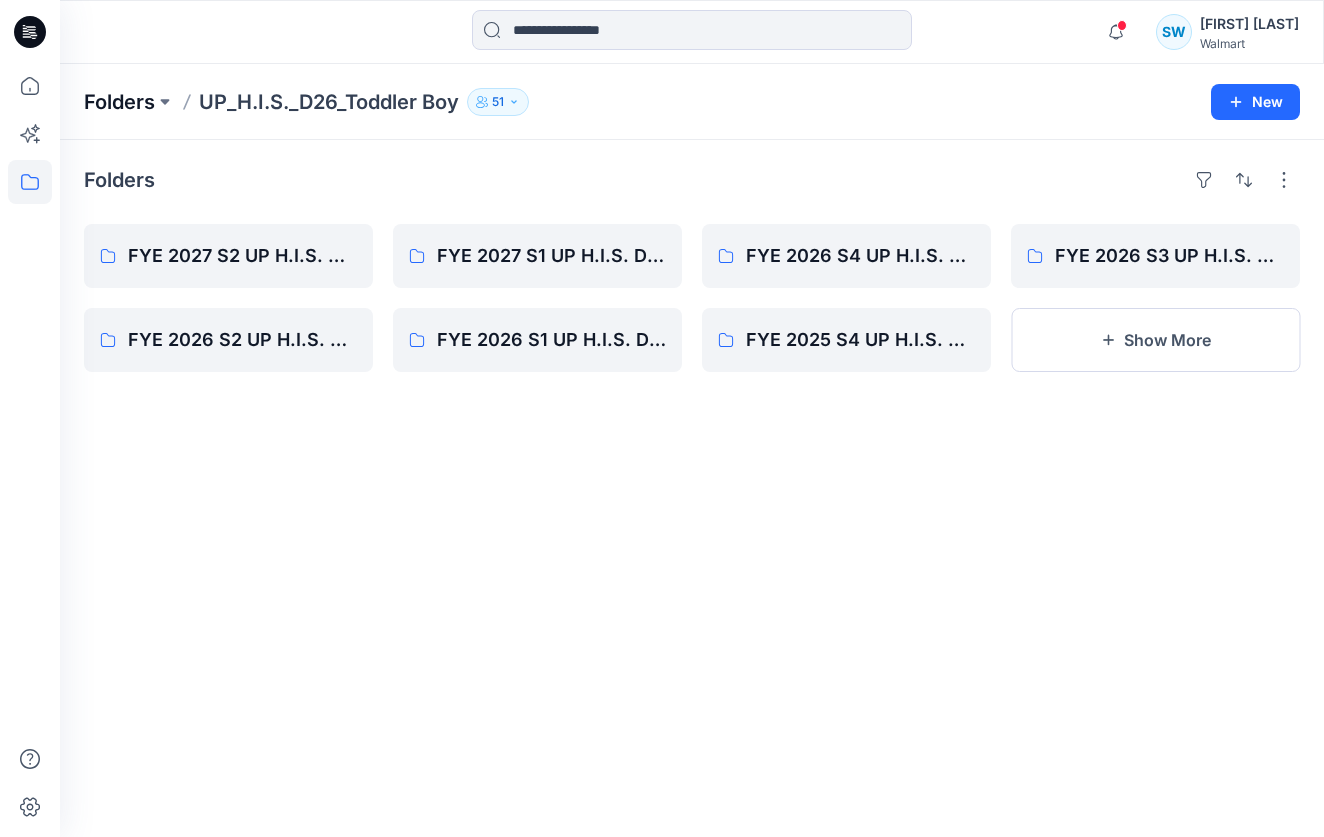 click on "Folders" at bounding box center [119, 102] 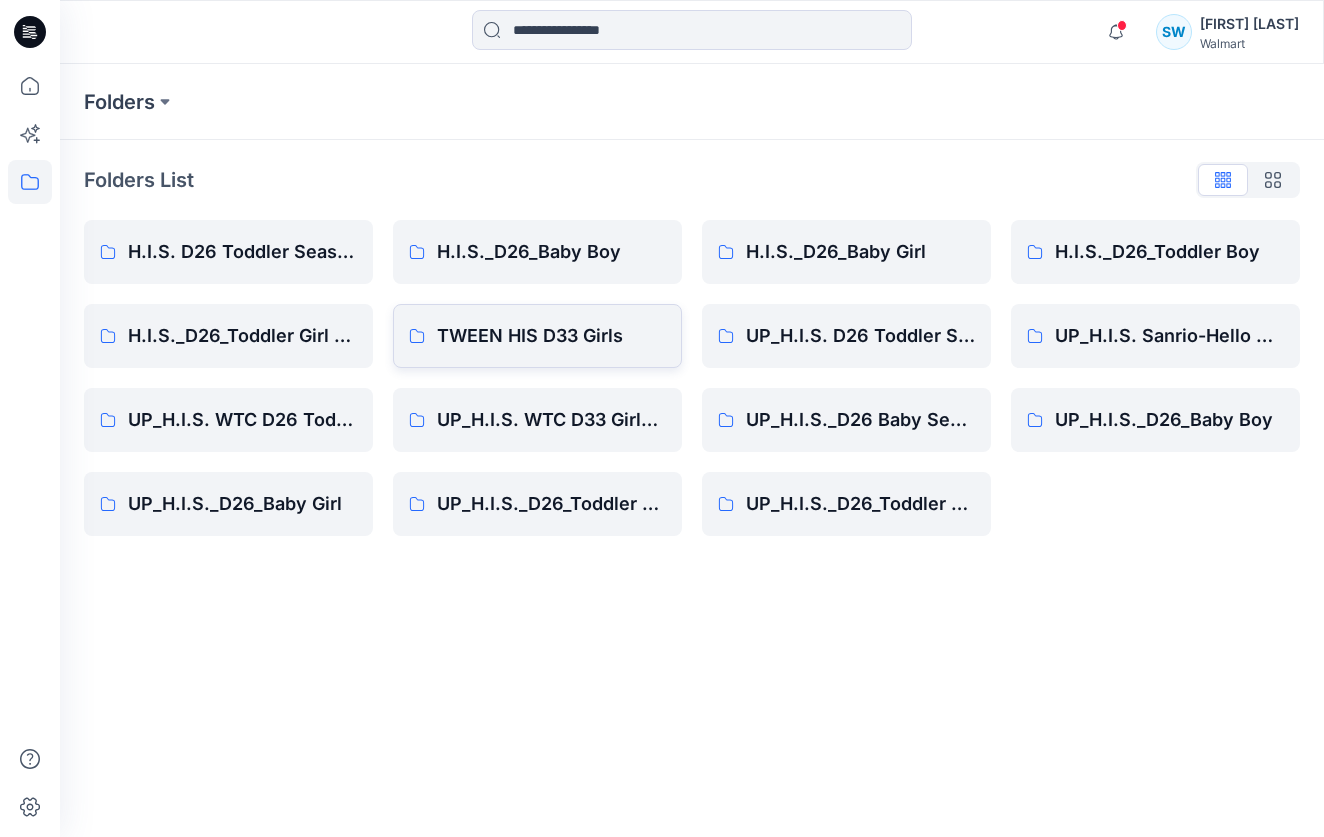 click on "TWEEN HIS D33 Girls" at bounding box center [551, 336] 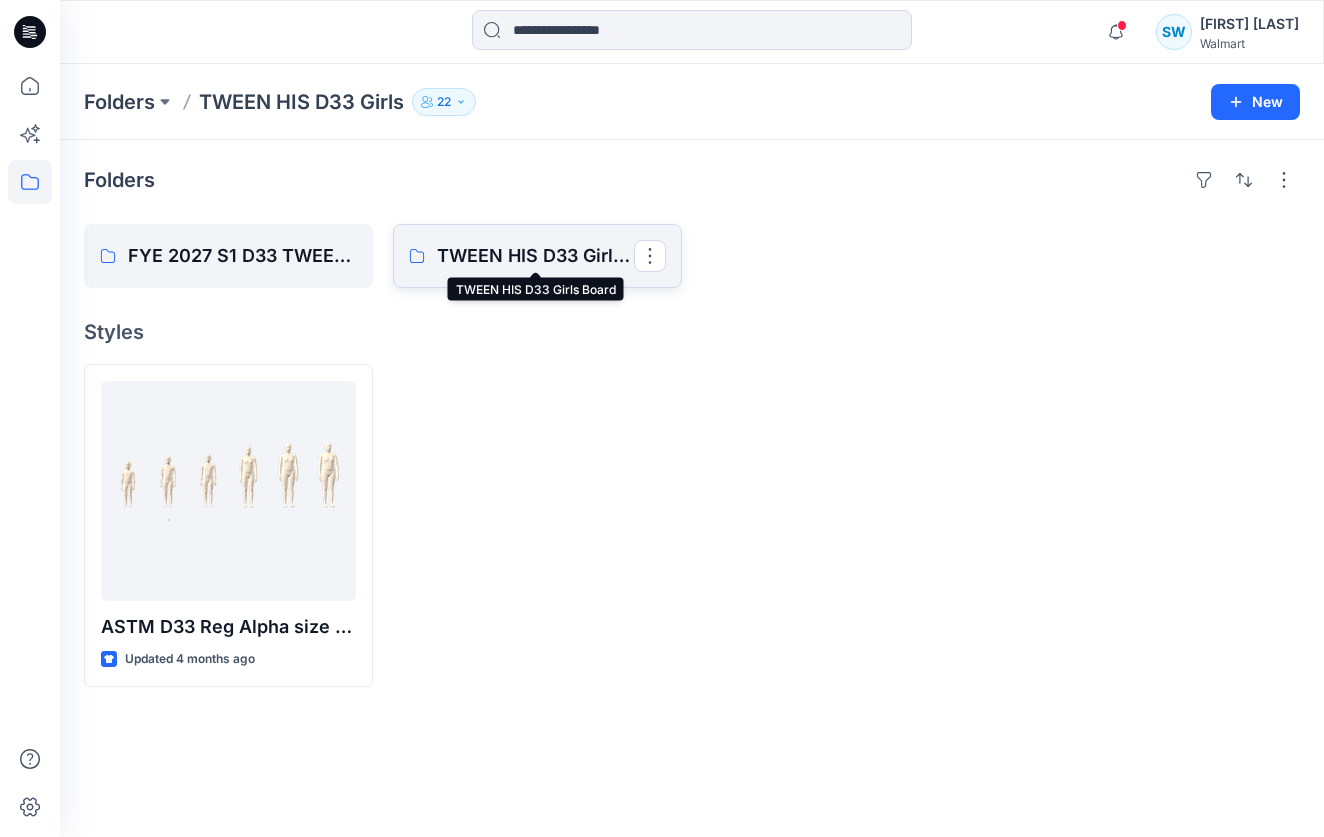 click on "TWEEN HIS D33 Girls Board" at bounding box center (535, 256) 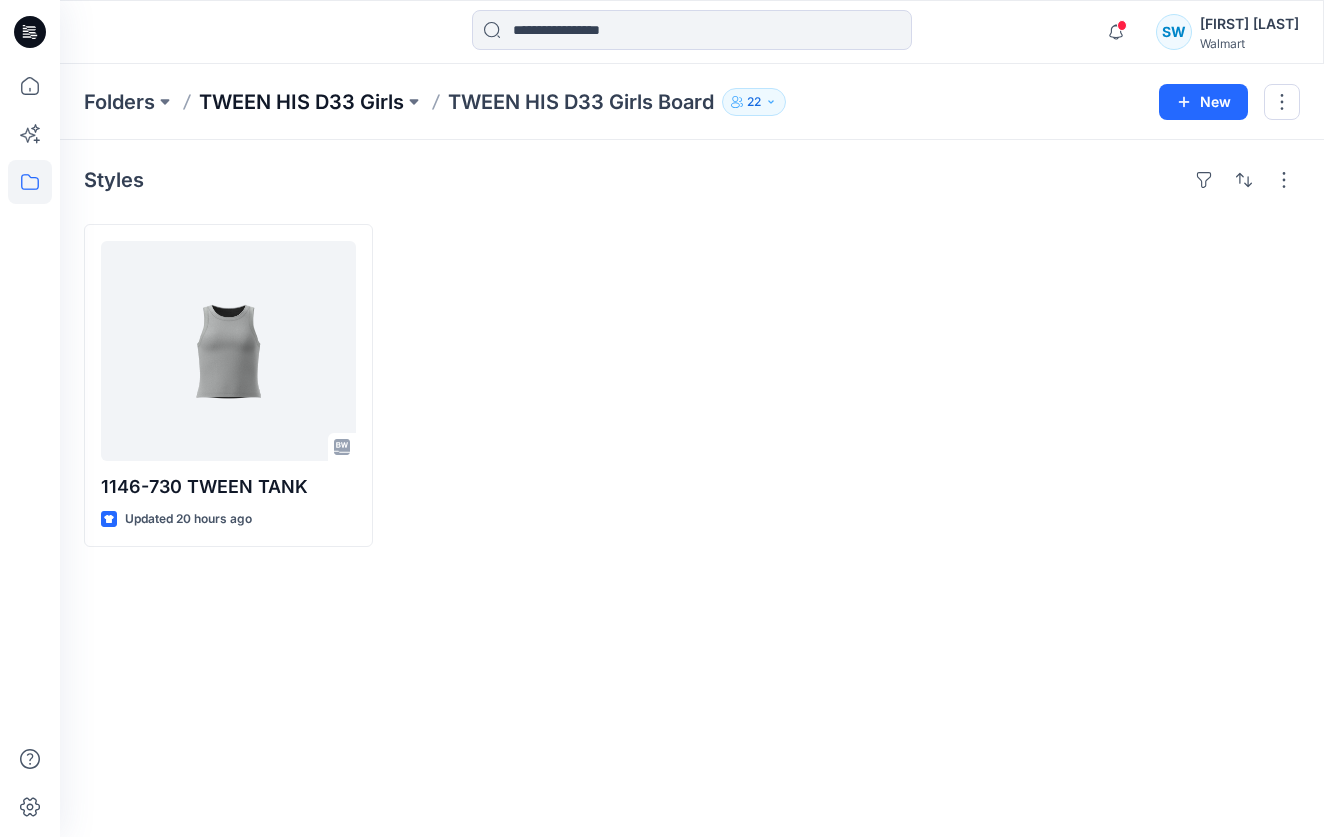 click on "TWEEN HIS D33 Girls" at bounding box center [301, 102] 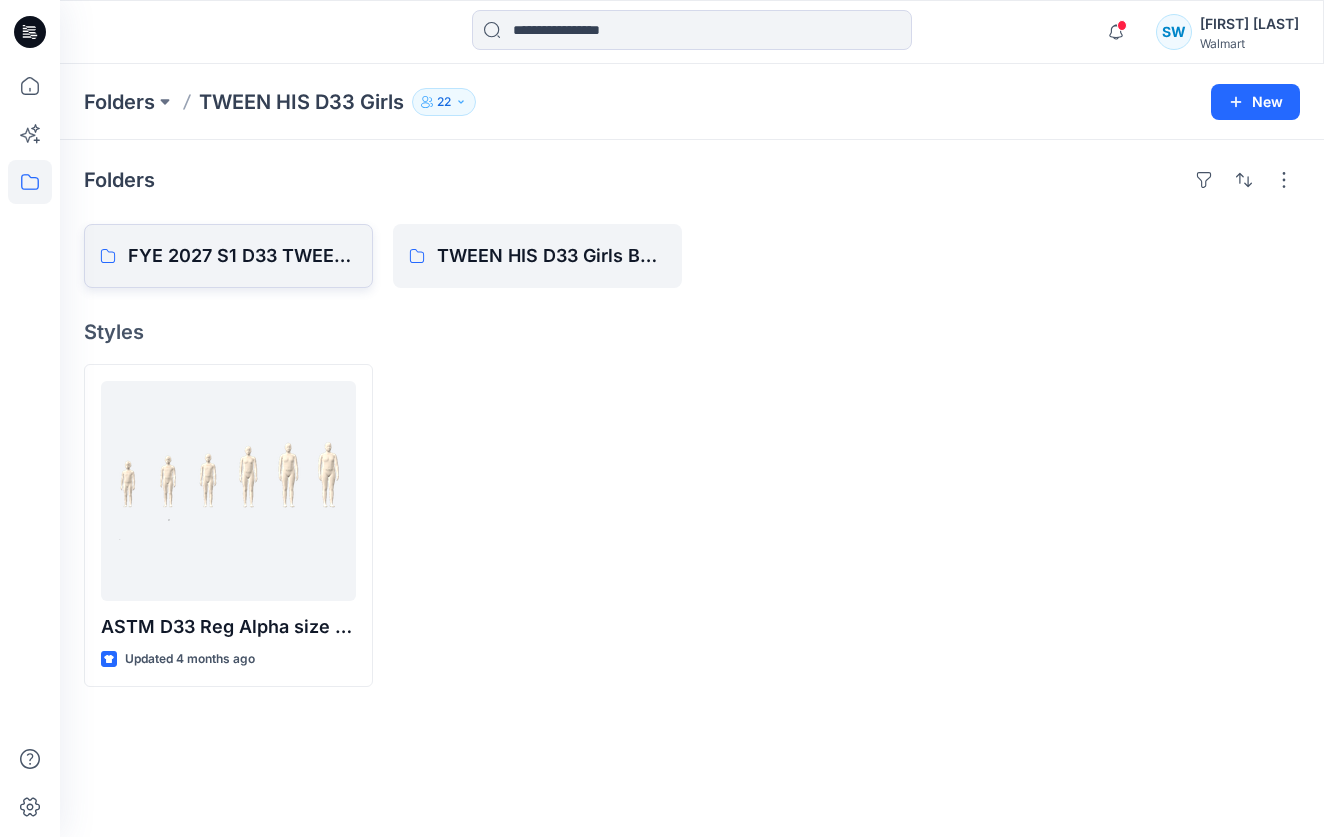 click on "FYE 2027 S1 D33 TWEEN GIRL H.I.S." at bounding box center (228, 256) 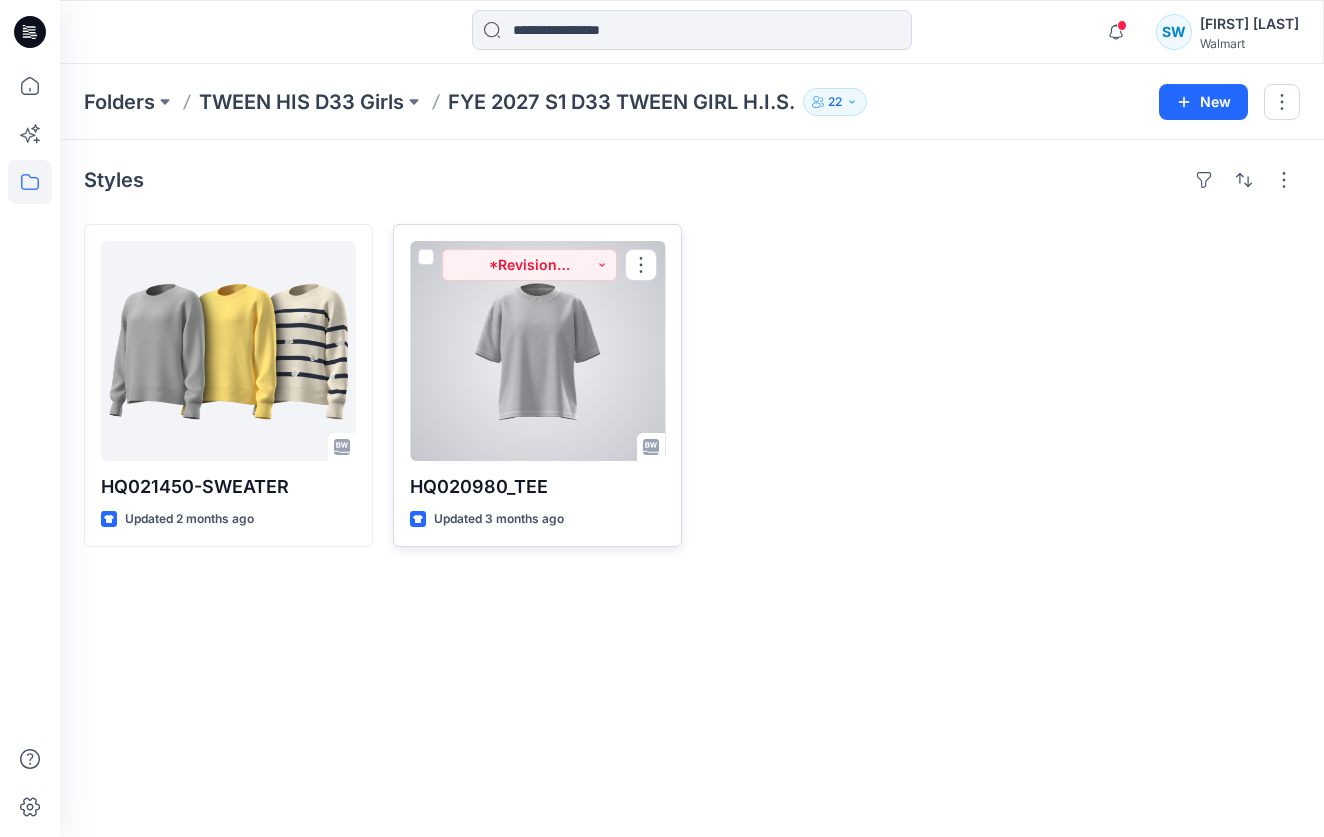 click at bounding box center [537, 351] 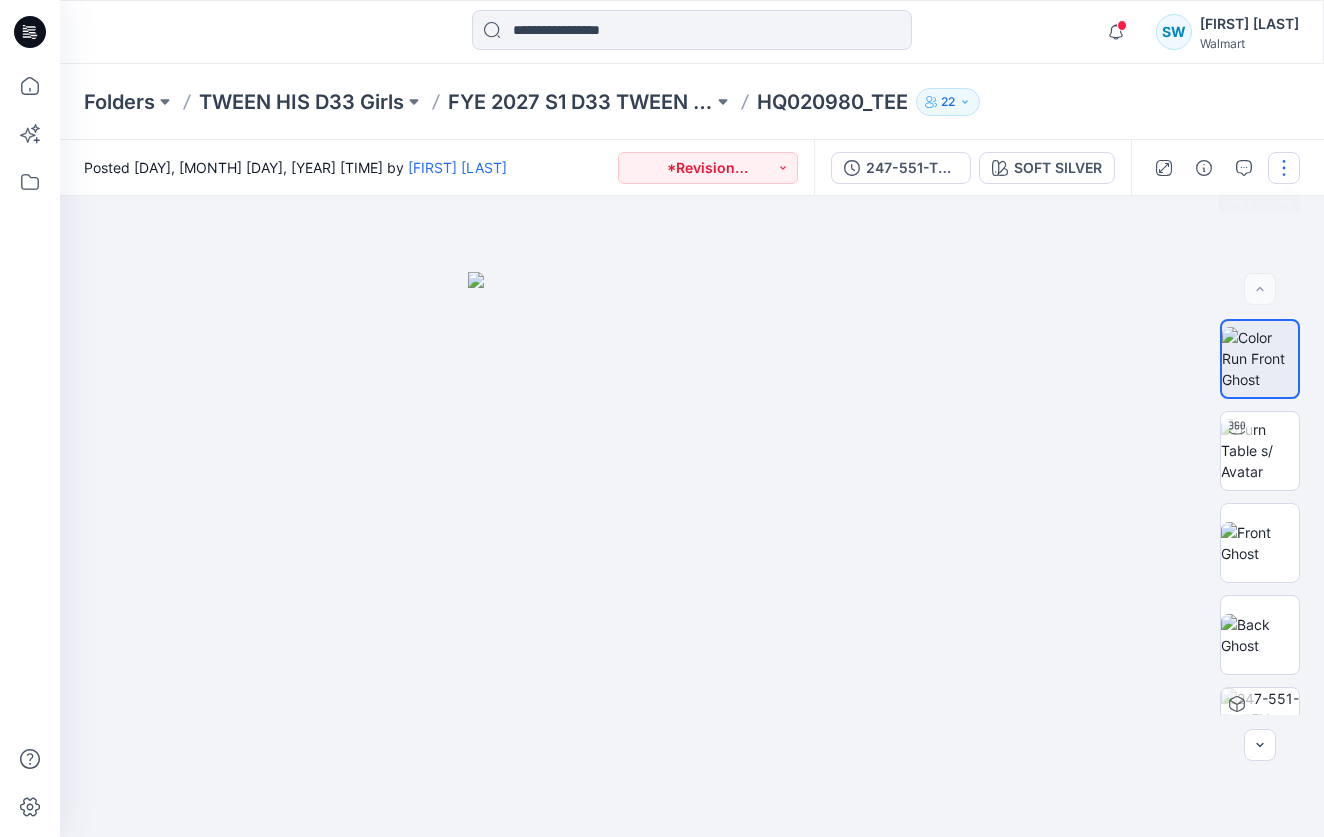 click at bounding box center (1284, 168) 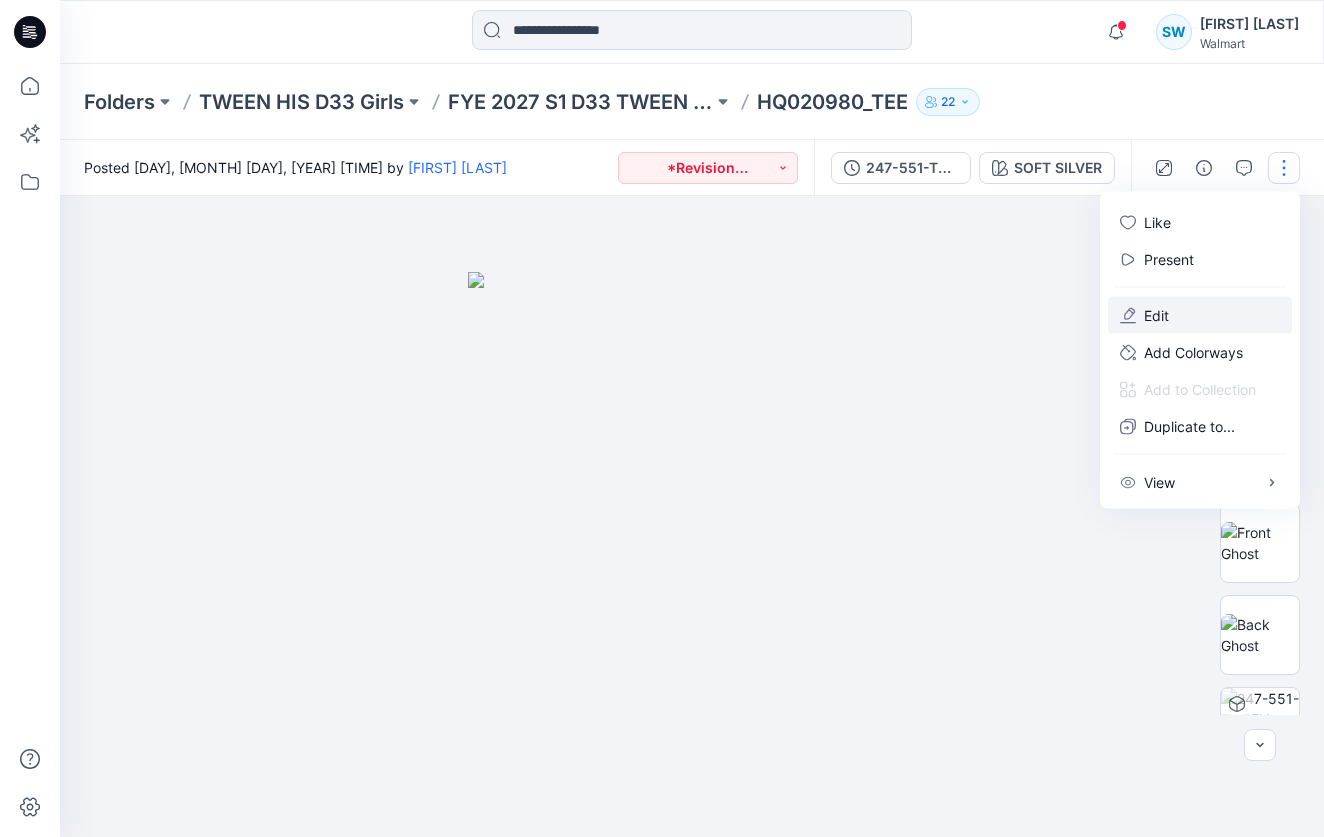click on "Edit" at bounding box center [1156, 315] 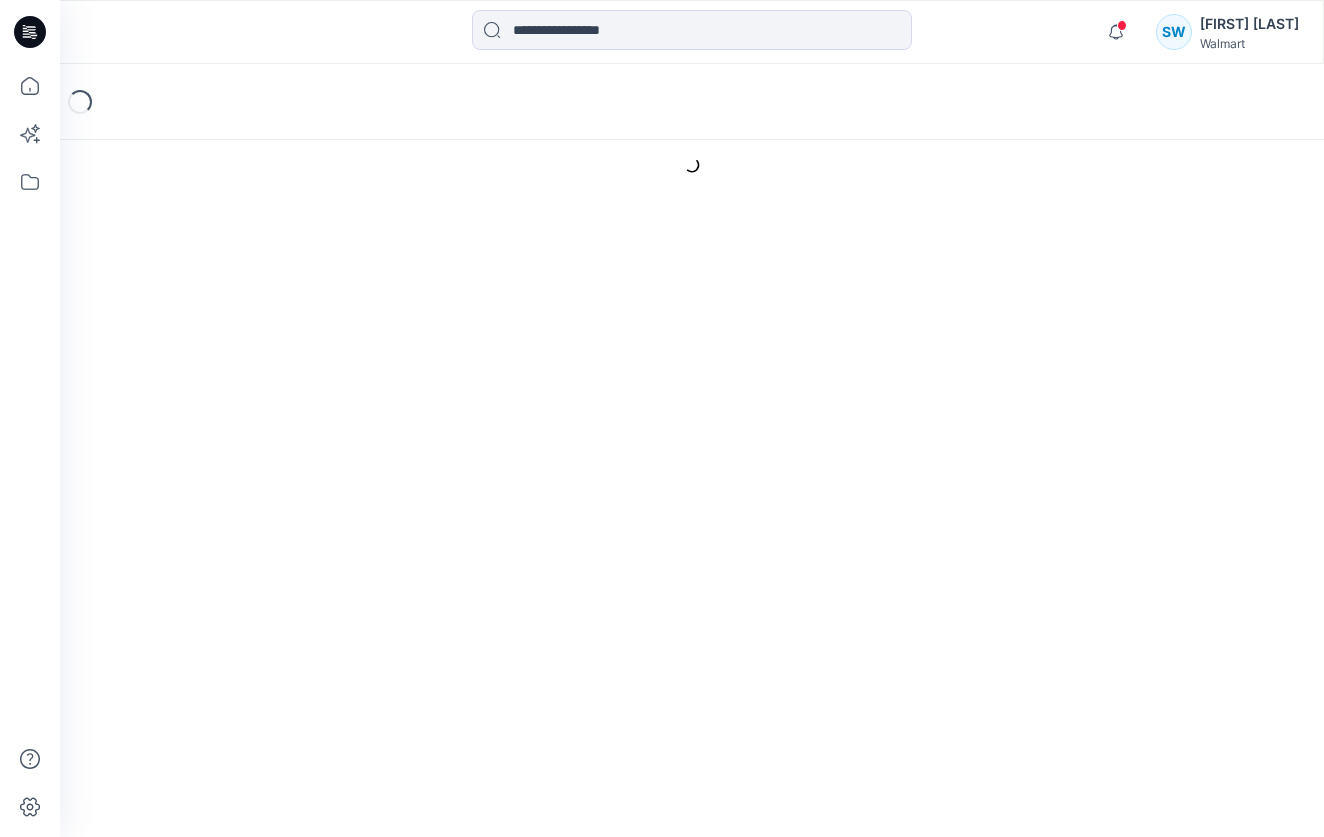 scroll, scrollTop: 0, scrollLeft: 0, axis: both 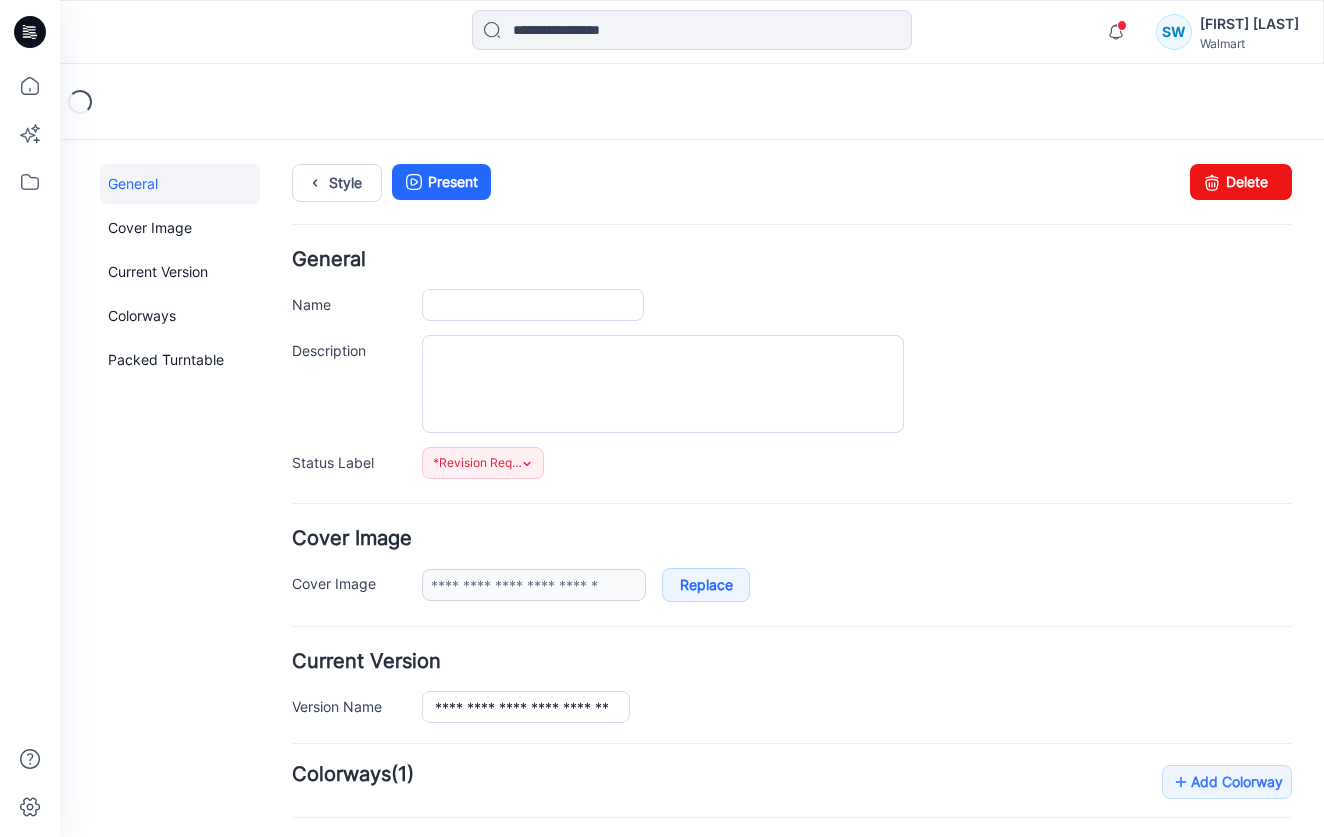 type on "**********" 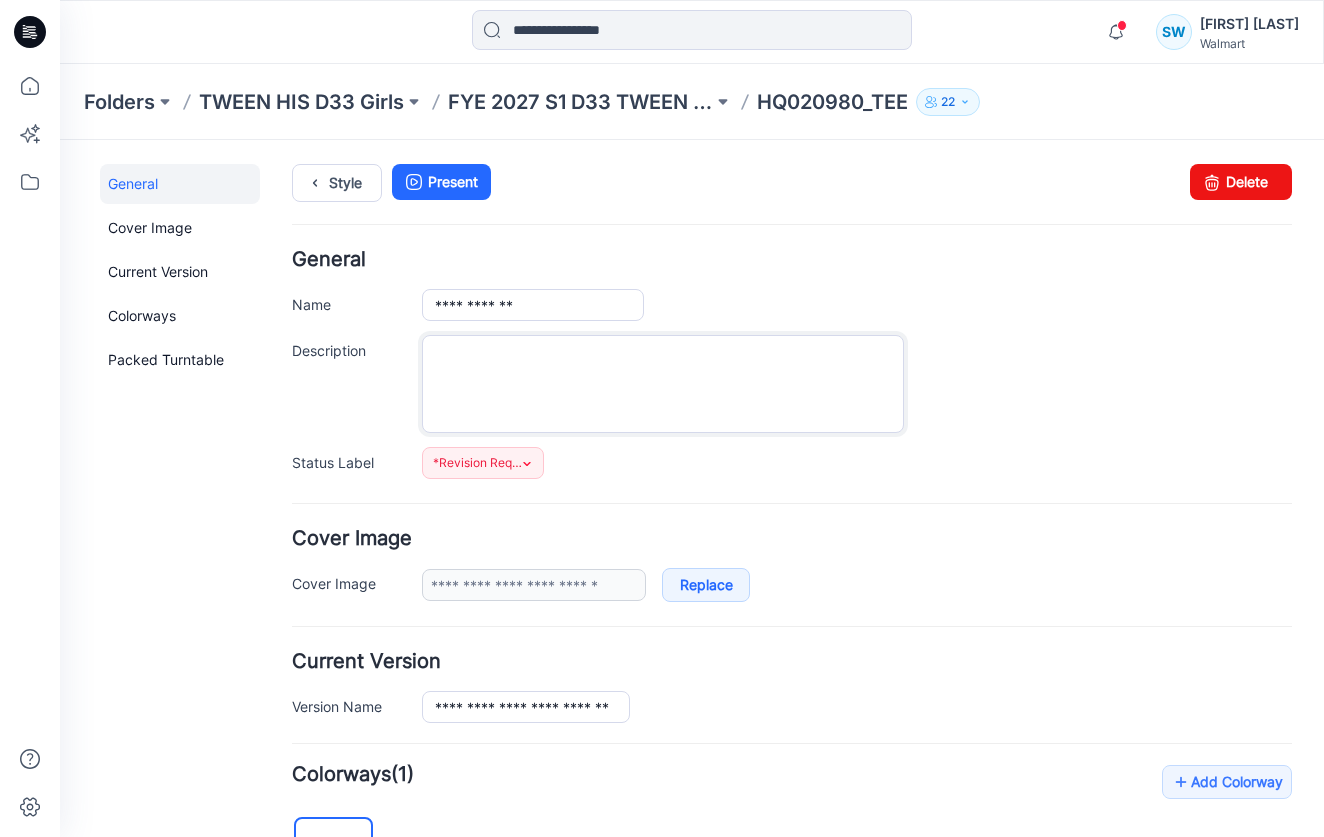 click on "Description" at bounding box center (663, 384) 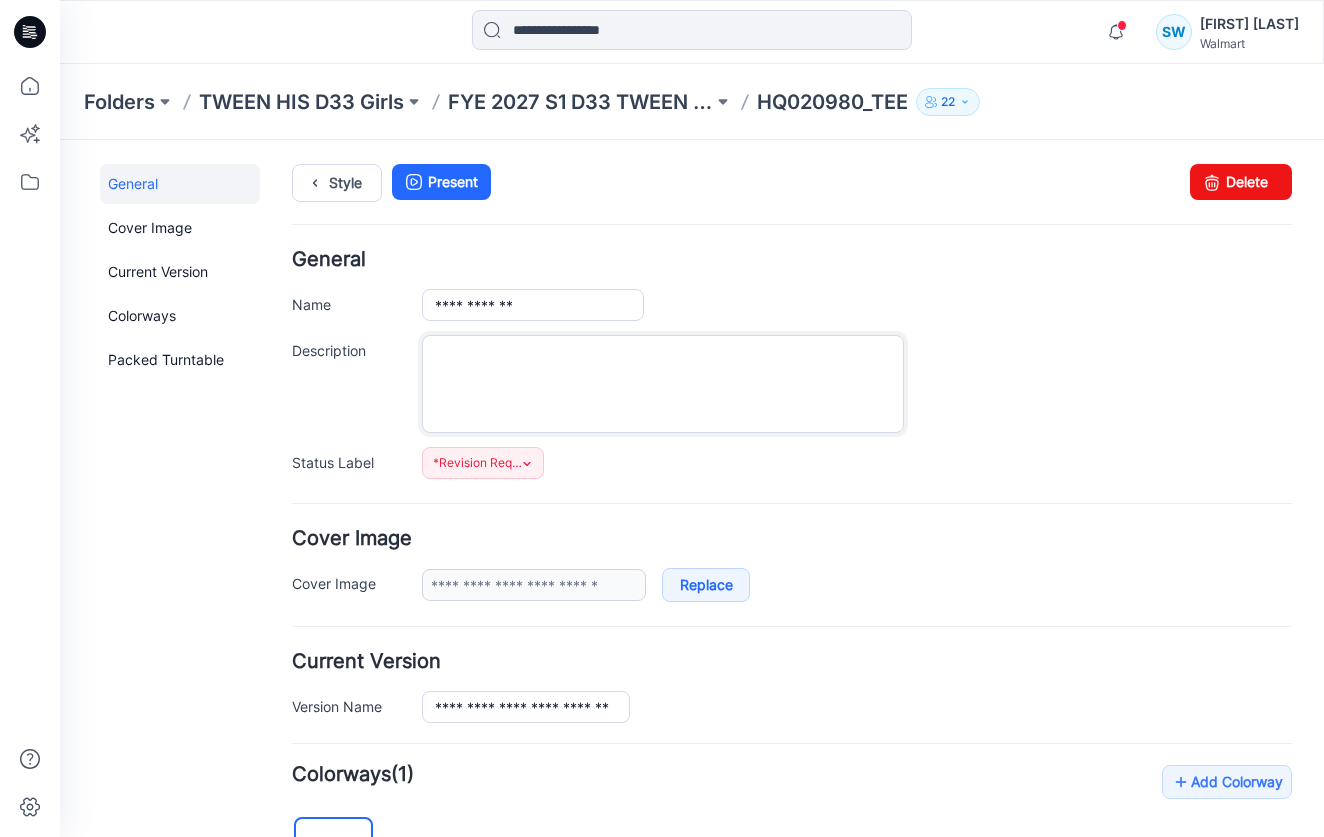 scroll, scrollTop: 0, scrollLeft: 0, axis: both 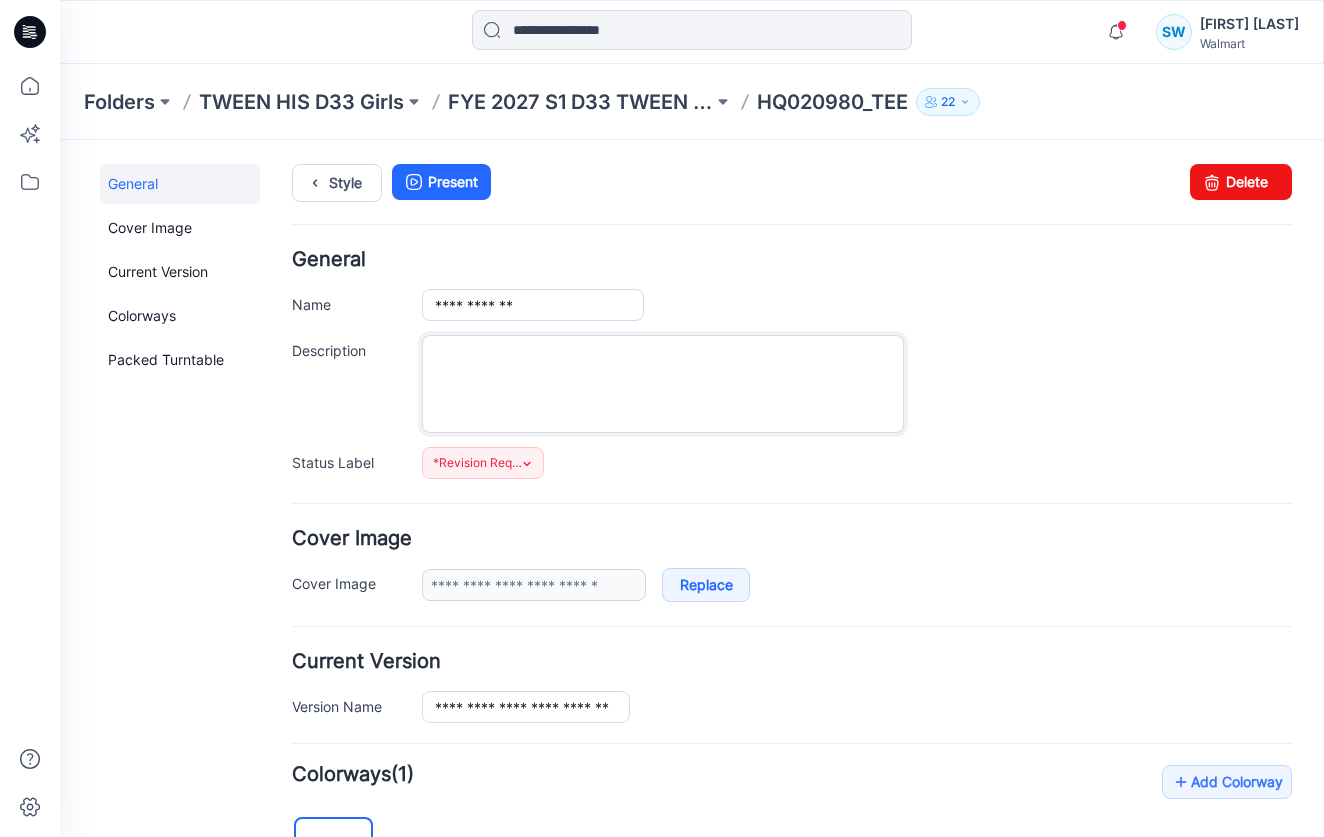 click on "Description" at bounding box center (663, 384) 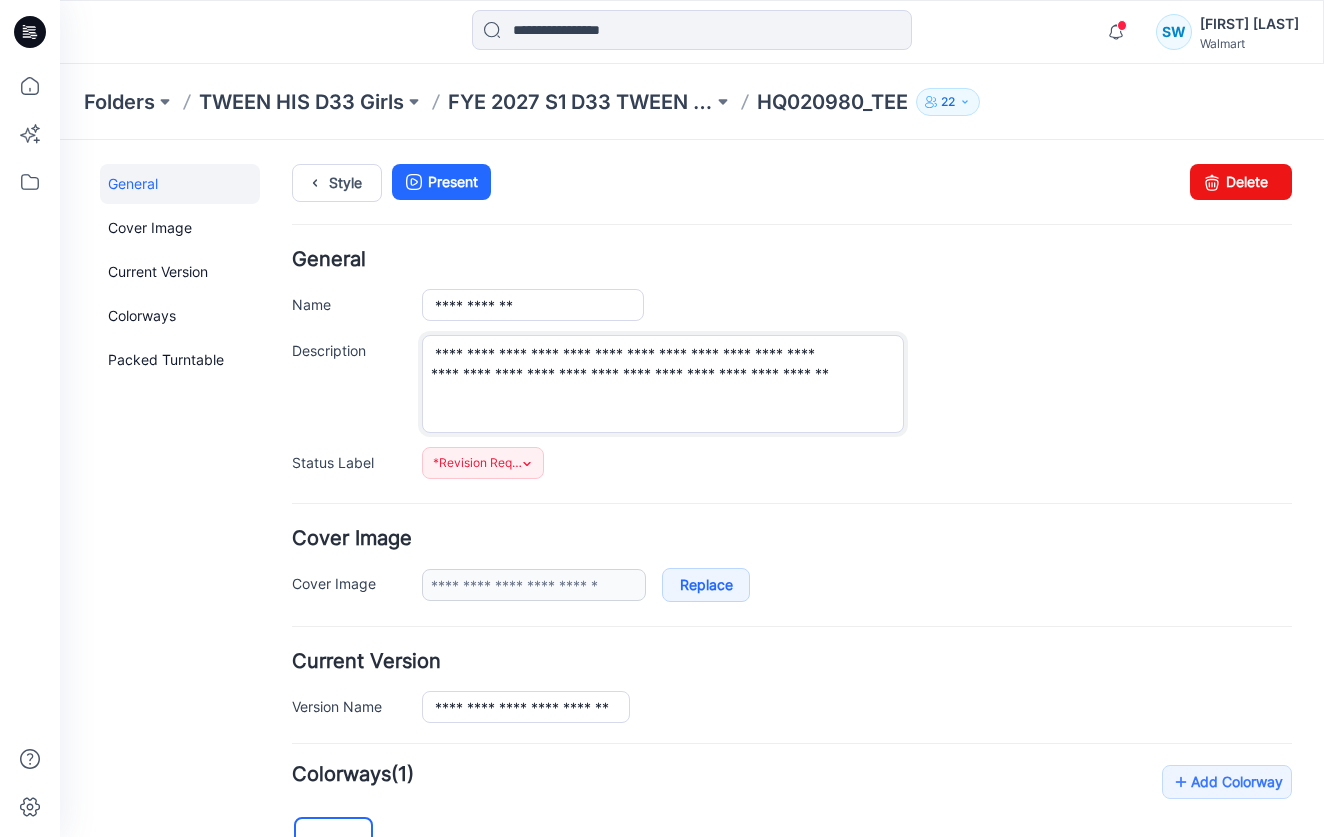 drag, startPoint x: 651, startPoint y: 352, endPoint x: 890, endPoint y: 354, distance: 239.00836 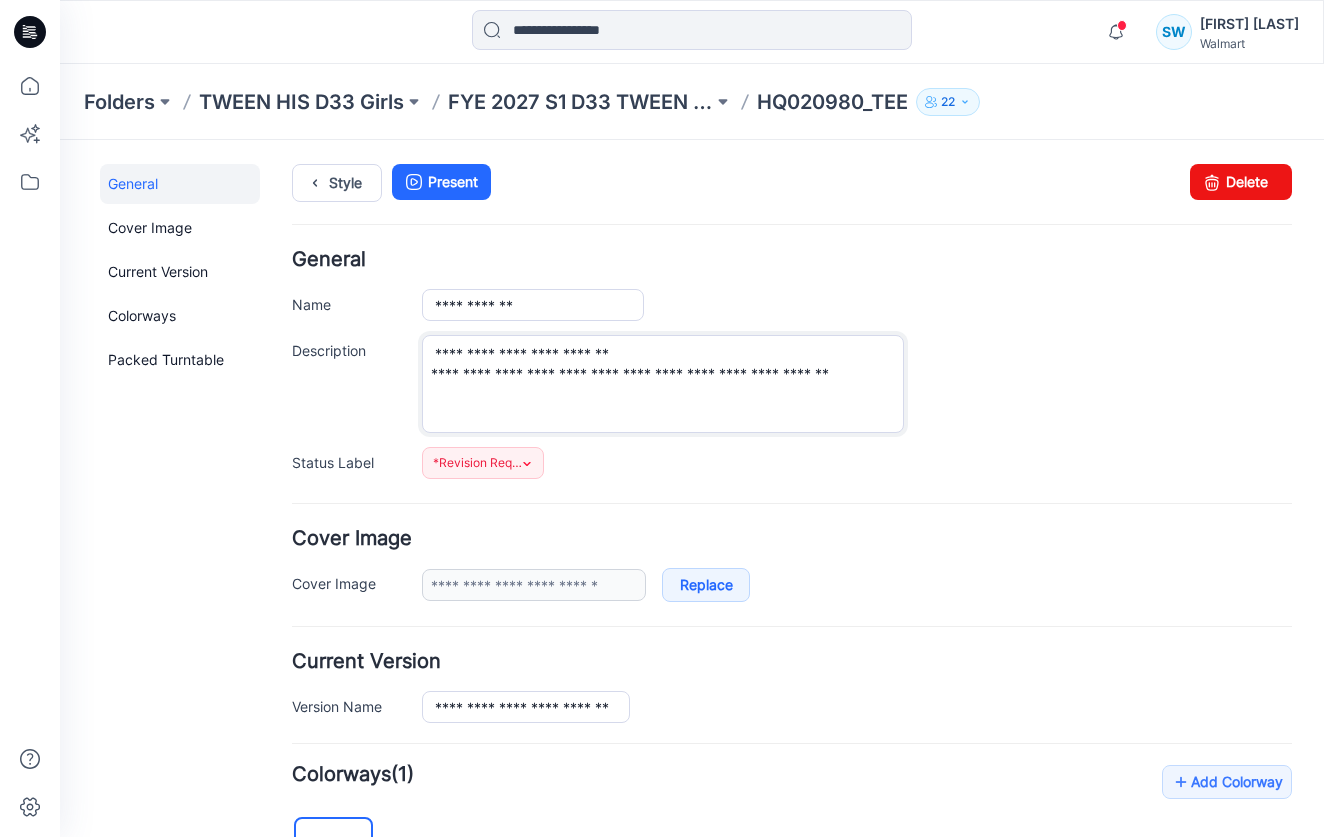 drag, startPoint x: 497, startPoint y: 371, endPoint x: 348, endPoint y: 373, distance: 149.01343 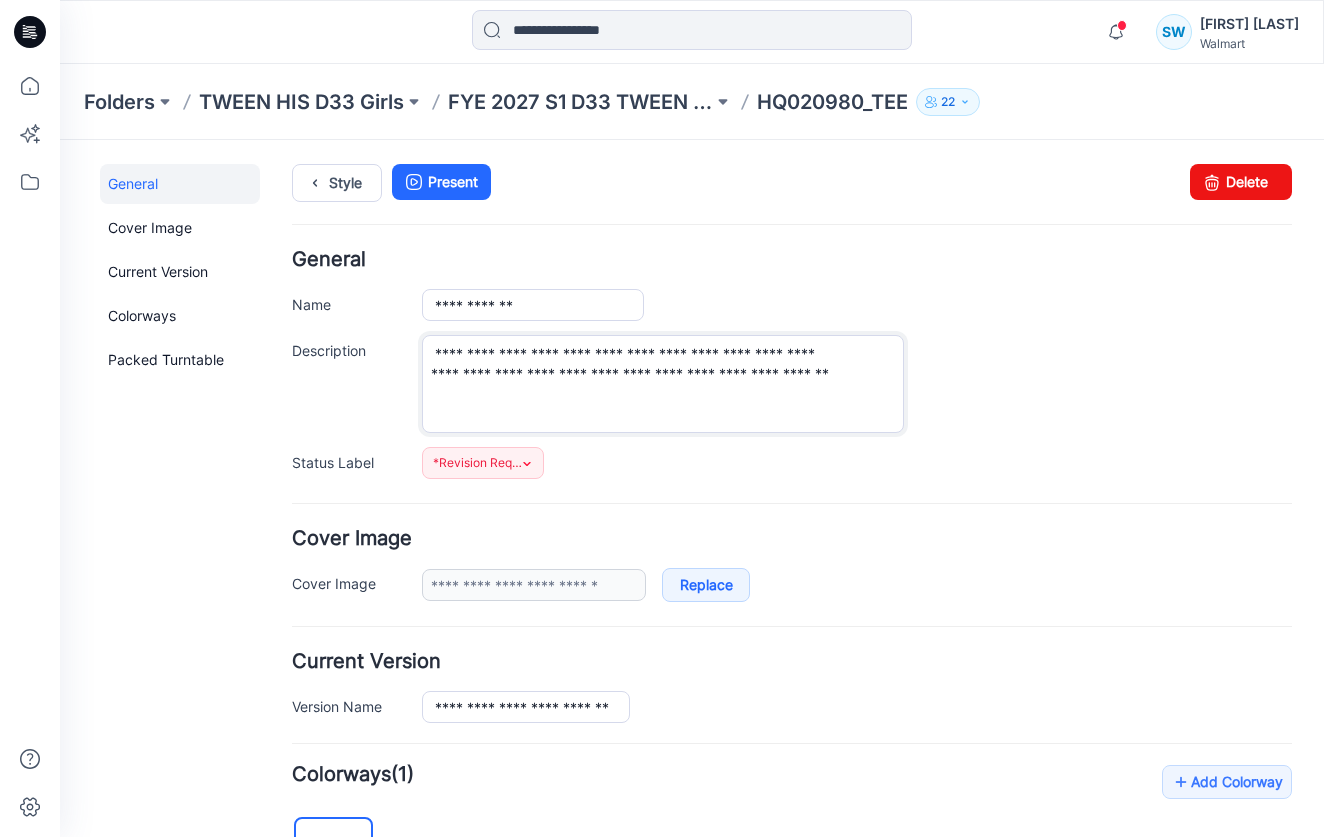 click on "**********" at bounding box center [663, 384] 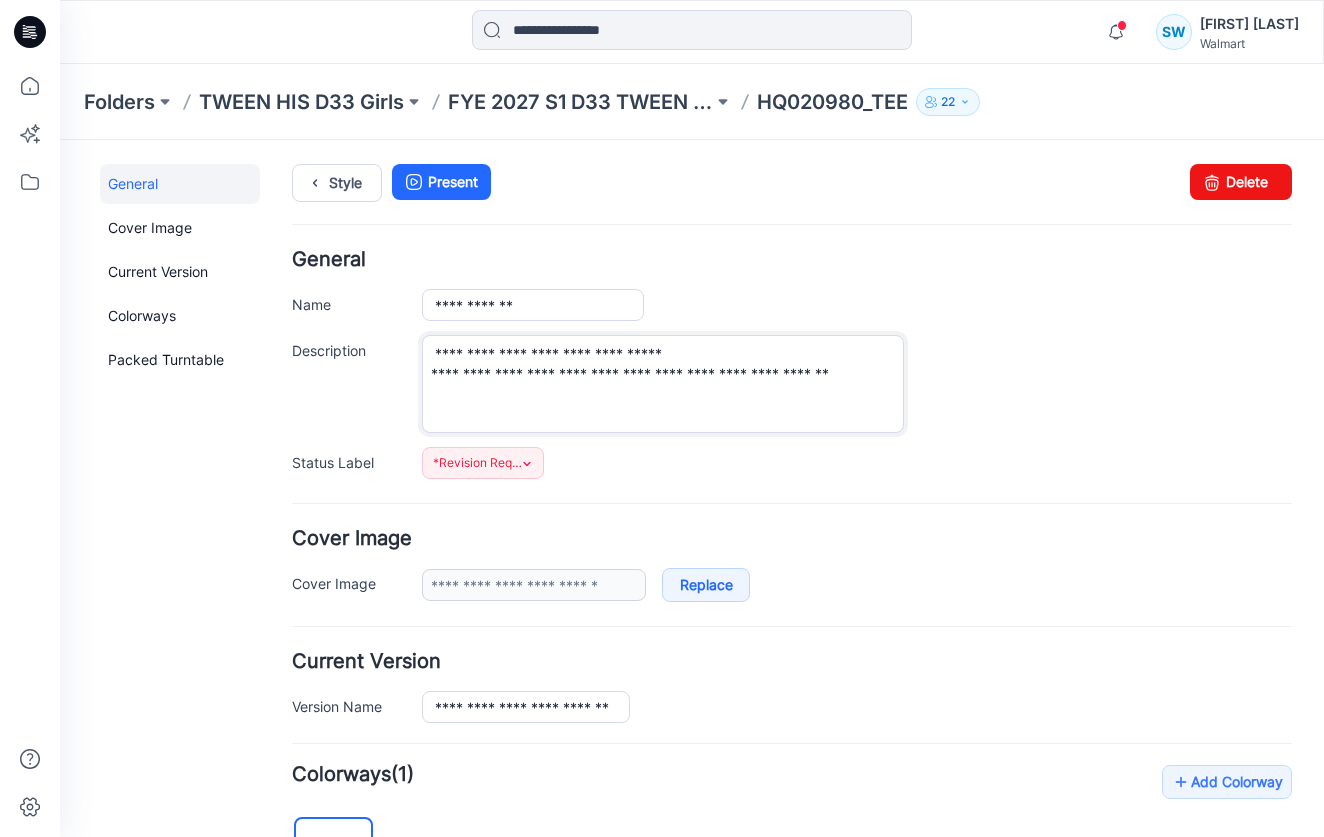 drag, startPoint x: 505, startPoint y: 372, endPoint x: 330, endPoint y: 372, distance: 175 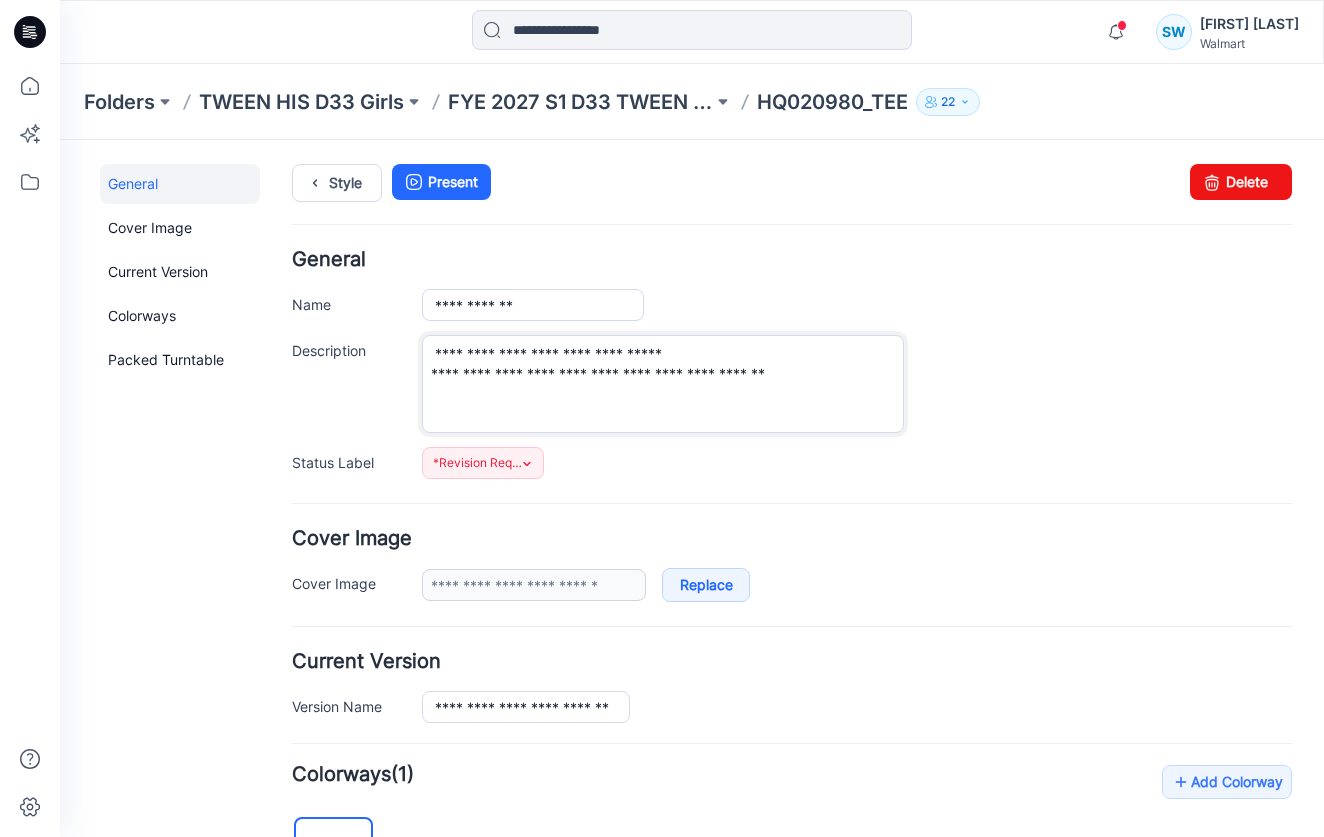 drag, startPoint x: 655, startPoint y: 373, endPoint x: 857, endPoint y: 387, distance: 202.48457 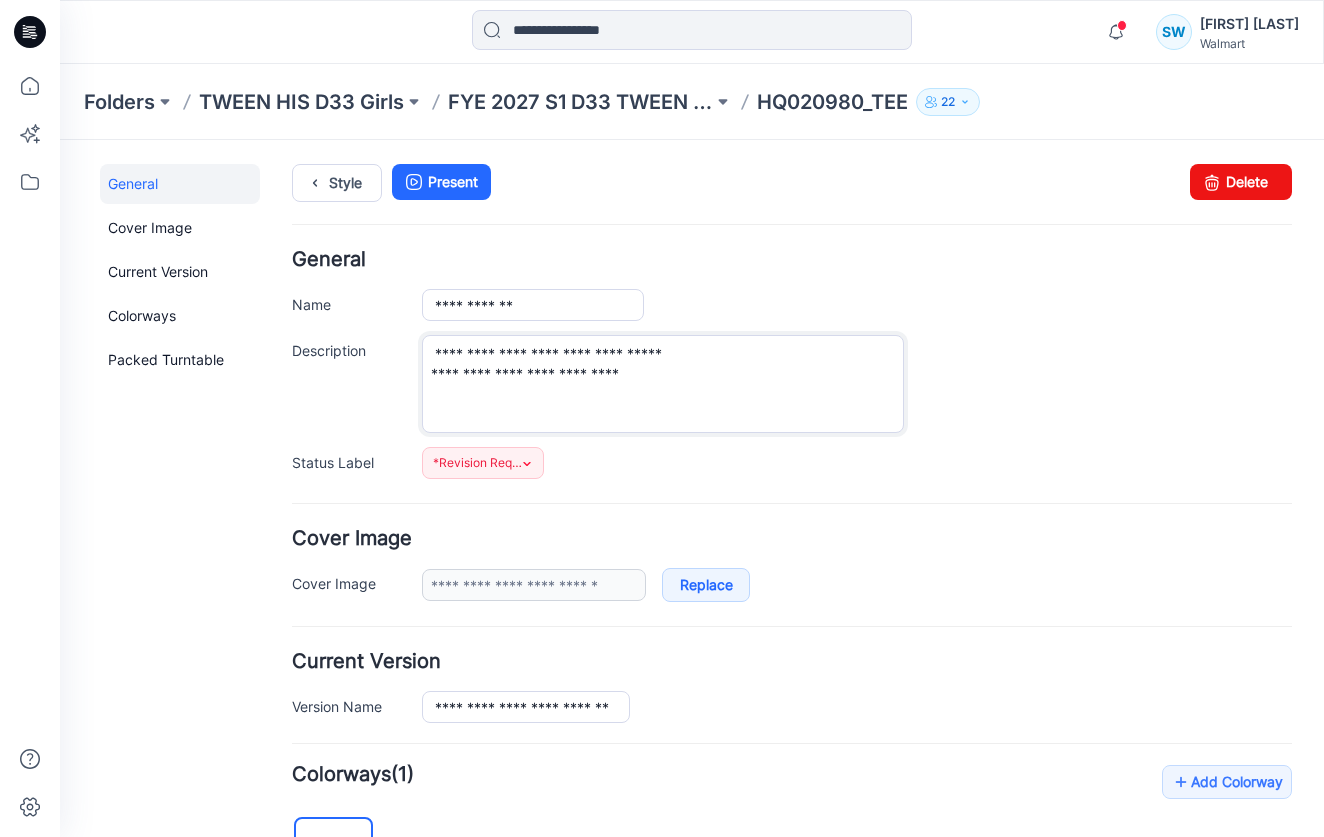 click on "**********" at bounding box center (663, 384) 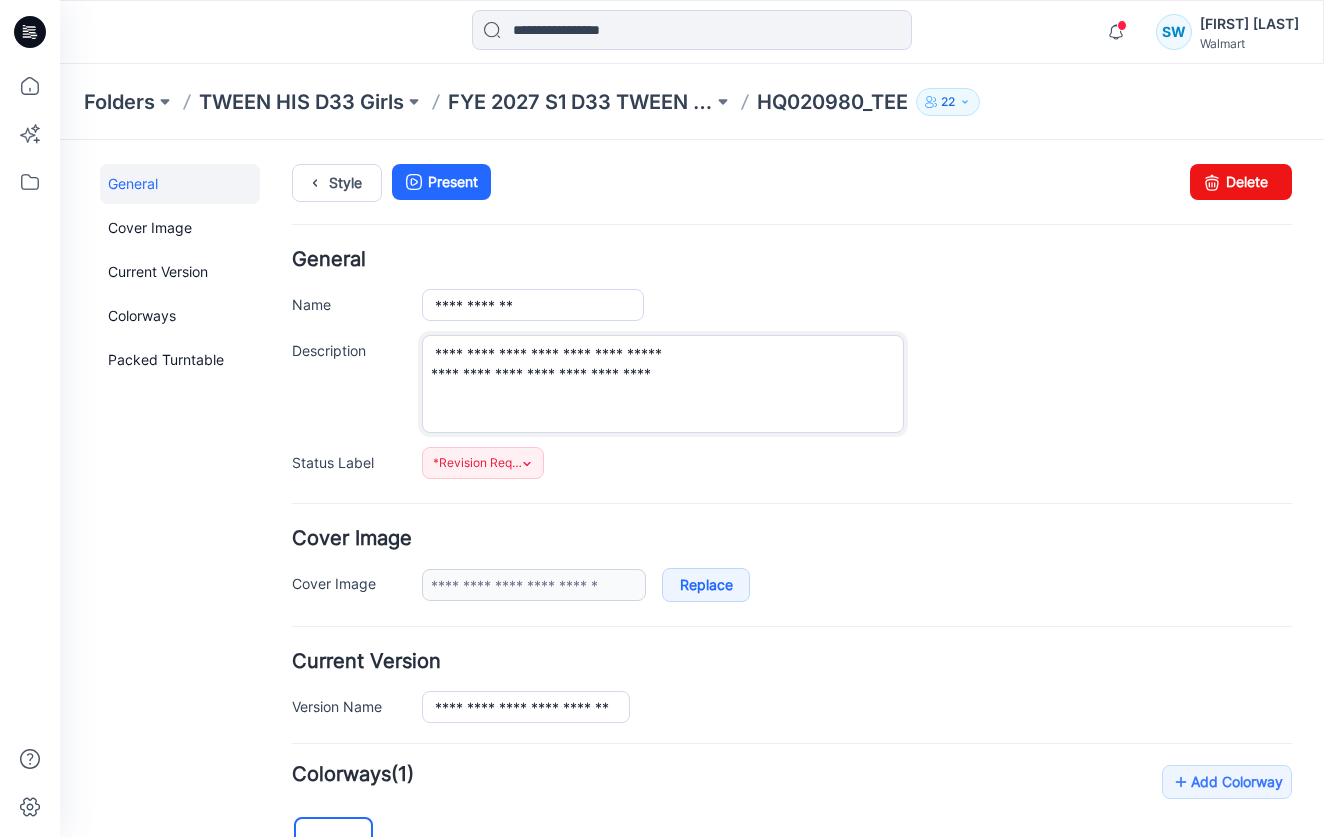 type on "**********" 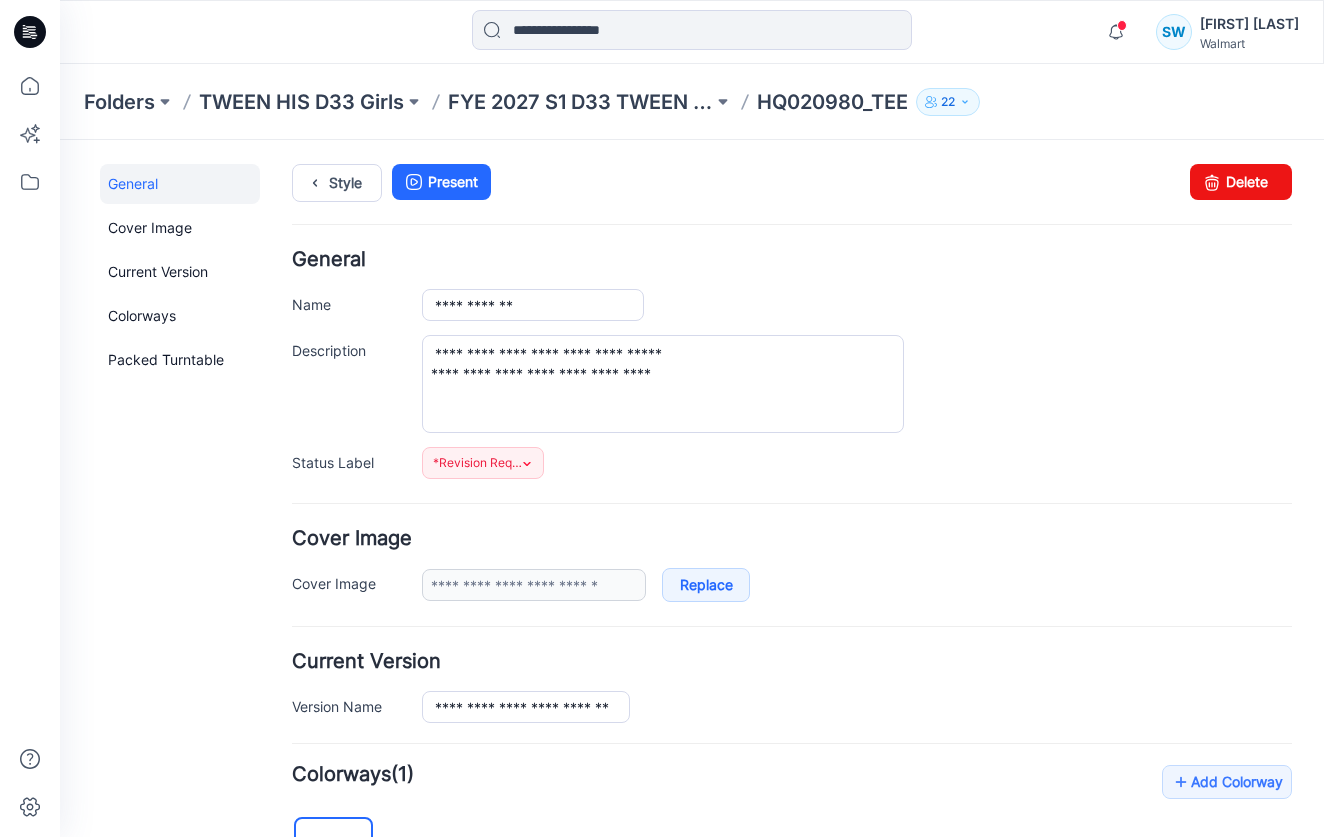 click on "*Revision Requested
Set Status
*Revision Requested
TD -  Need to Review
PD - Need to Review Cost
Proceed to Sample
3D Working Session - Need to Review
Pre-Production Approved
Need To Review - Design/PD/Tech
Missing Information
On Hold
Not Proceeding / Dropped" at bounding box center [857, 463] 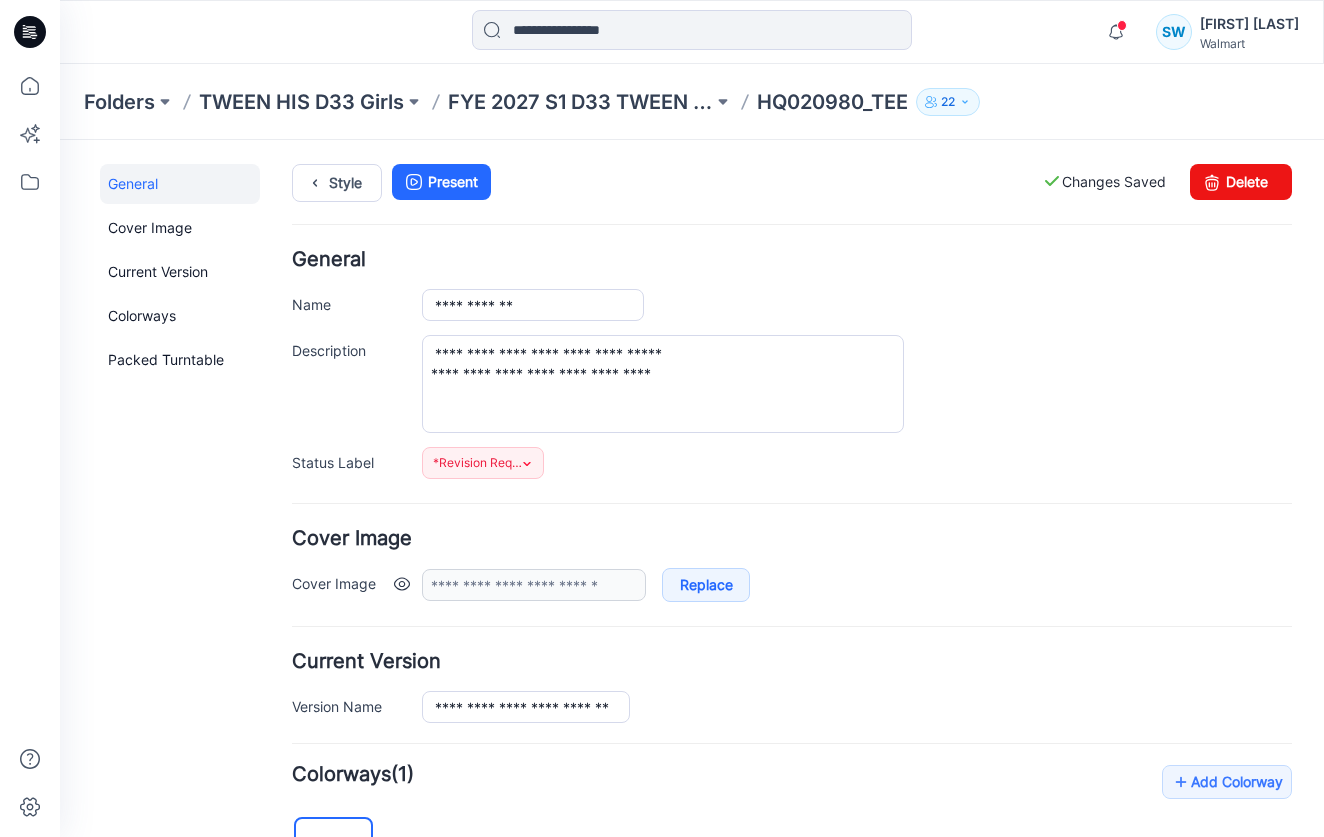 scroll, scrollTop: 0, scrollLeft: 0, axis: both 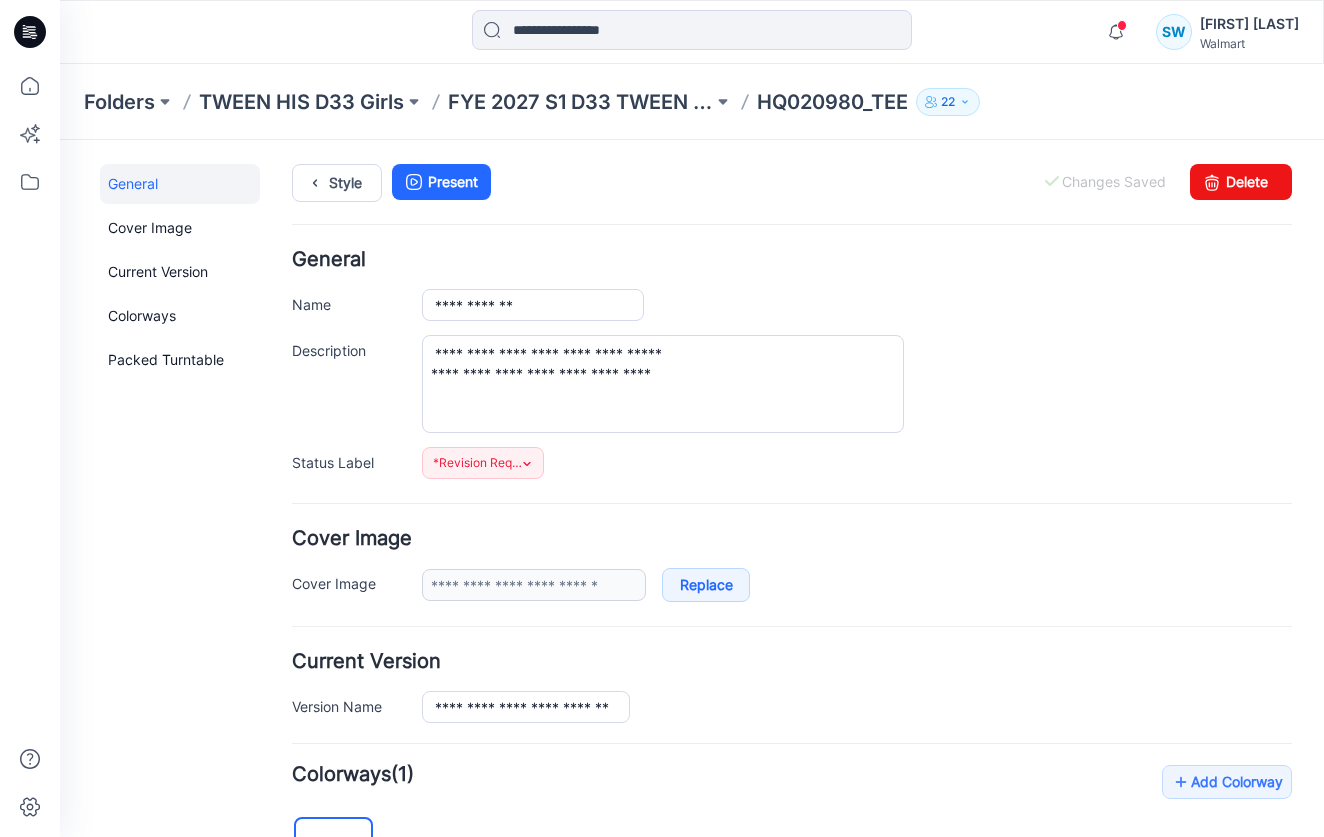 click on "**********" at bounding box center (792, 943) 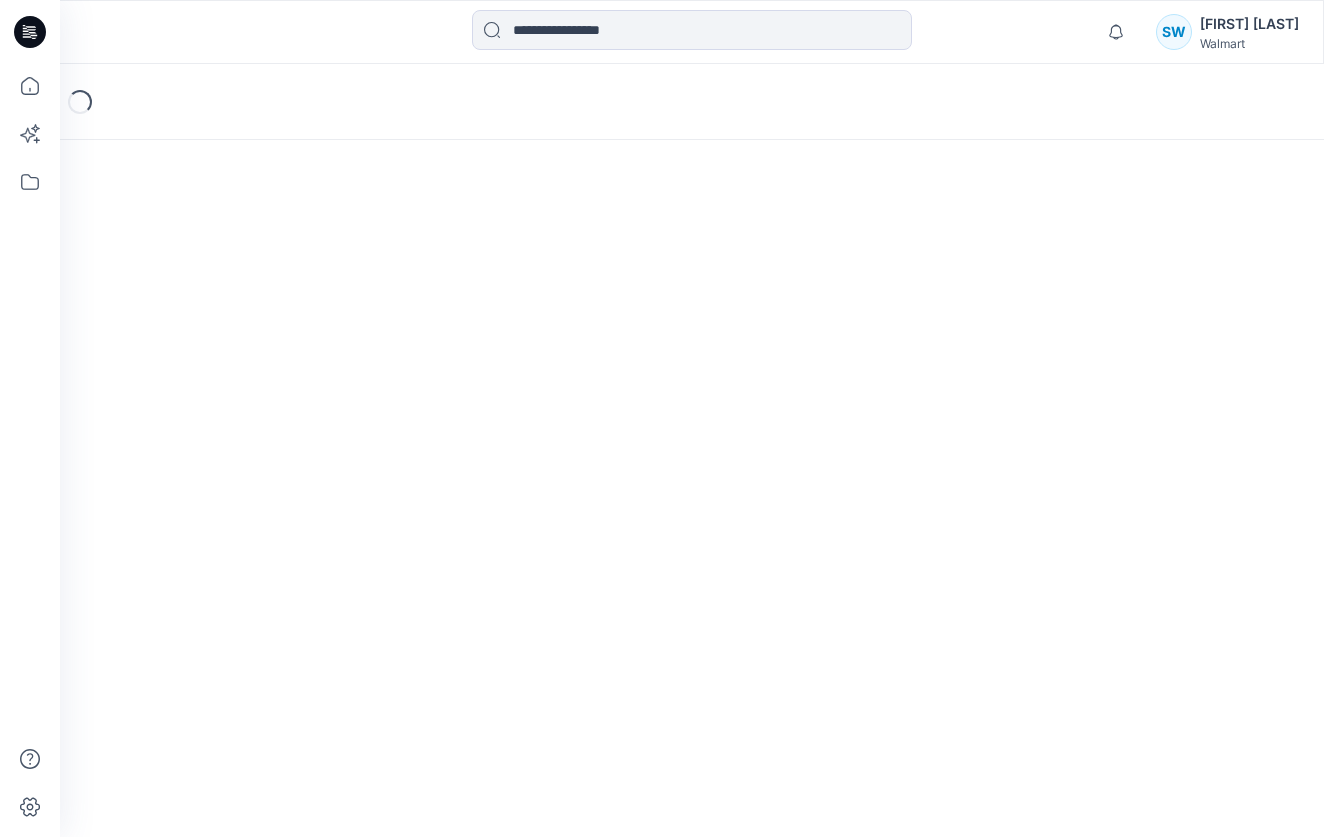 scroll, scrollTop: 0, scrollLeft: 0, axis: both 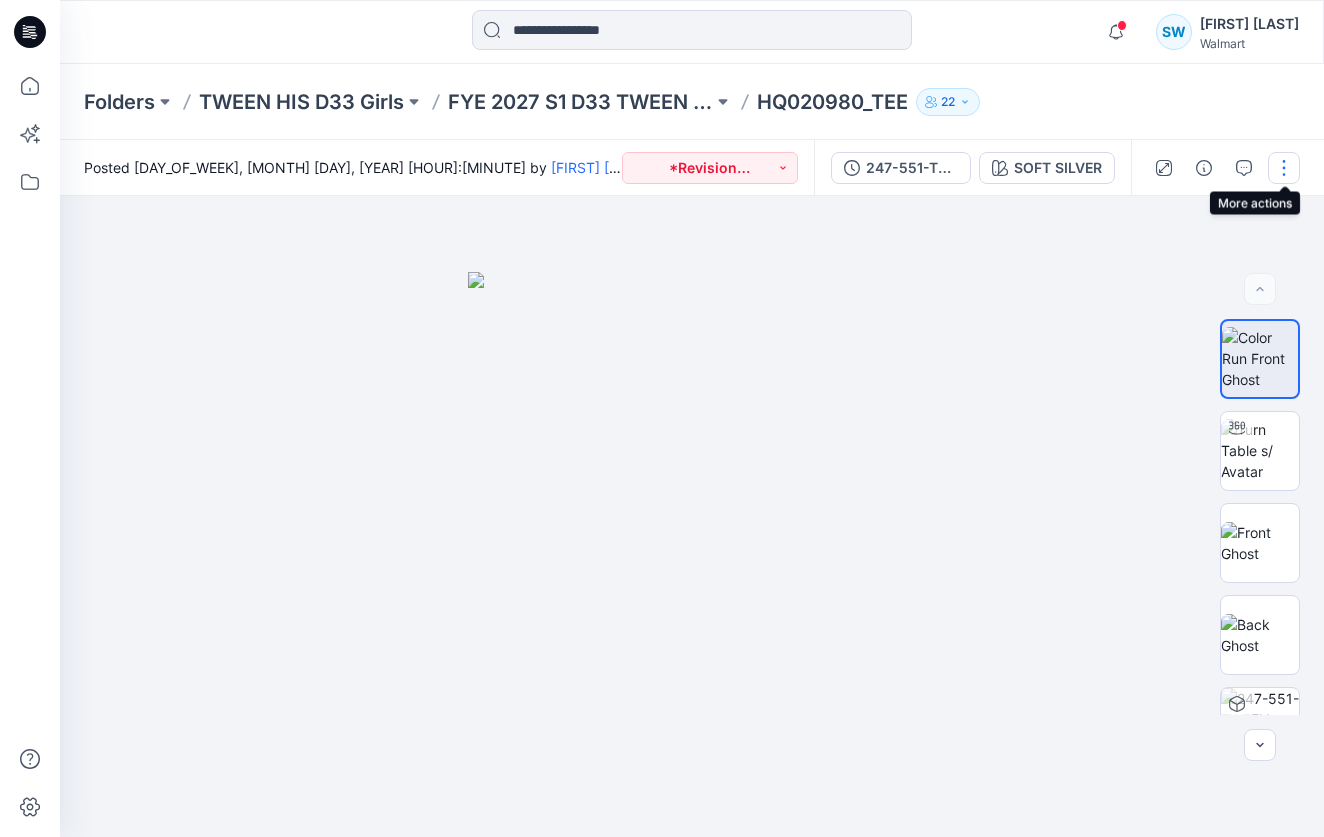 click at bounding box center (1284, 168) 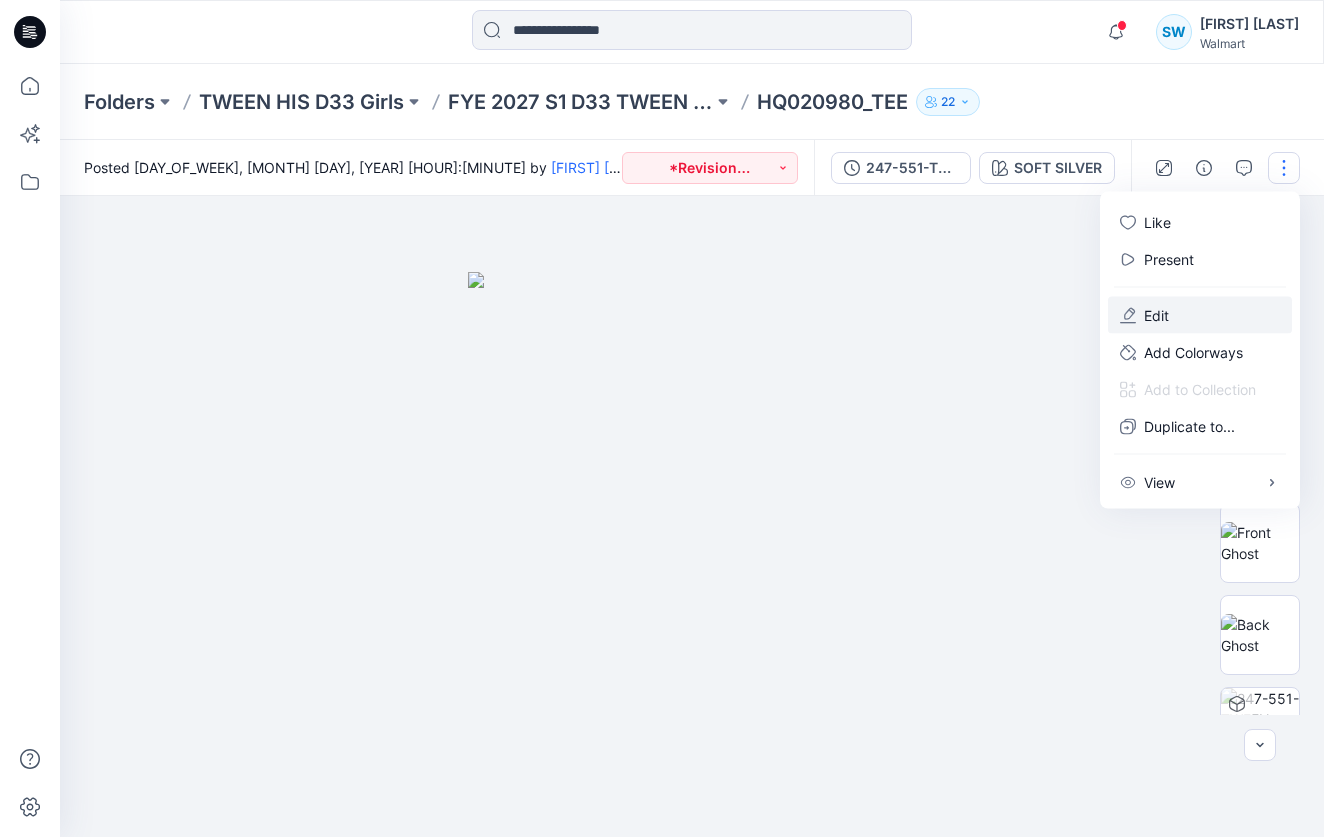 click on "Edit" at bounding box center [1200, 315] 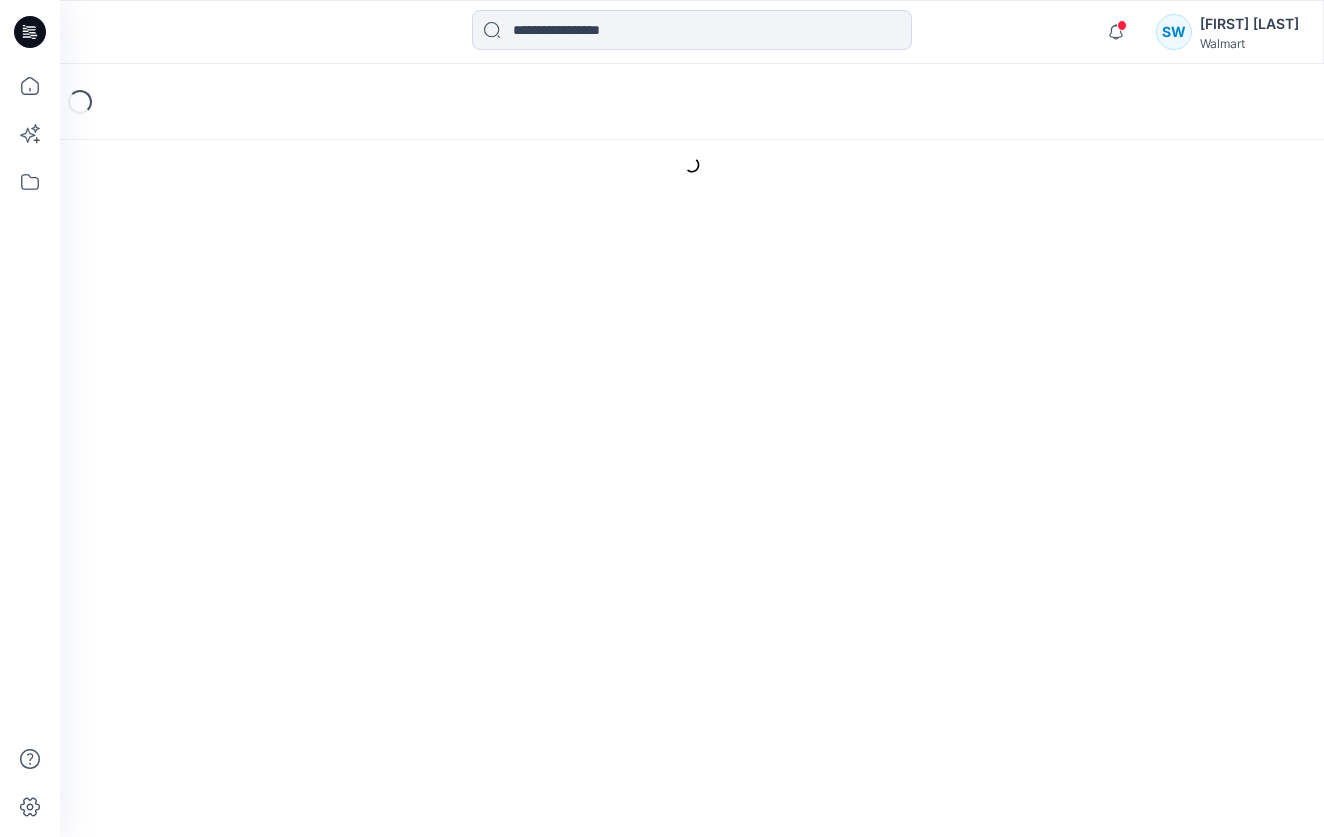 scroll, scrollTop: 0, scrollLeft: 0, axis: both 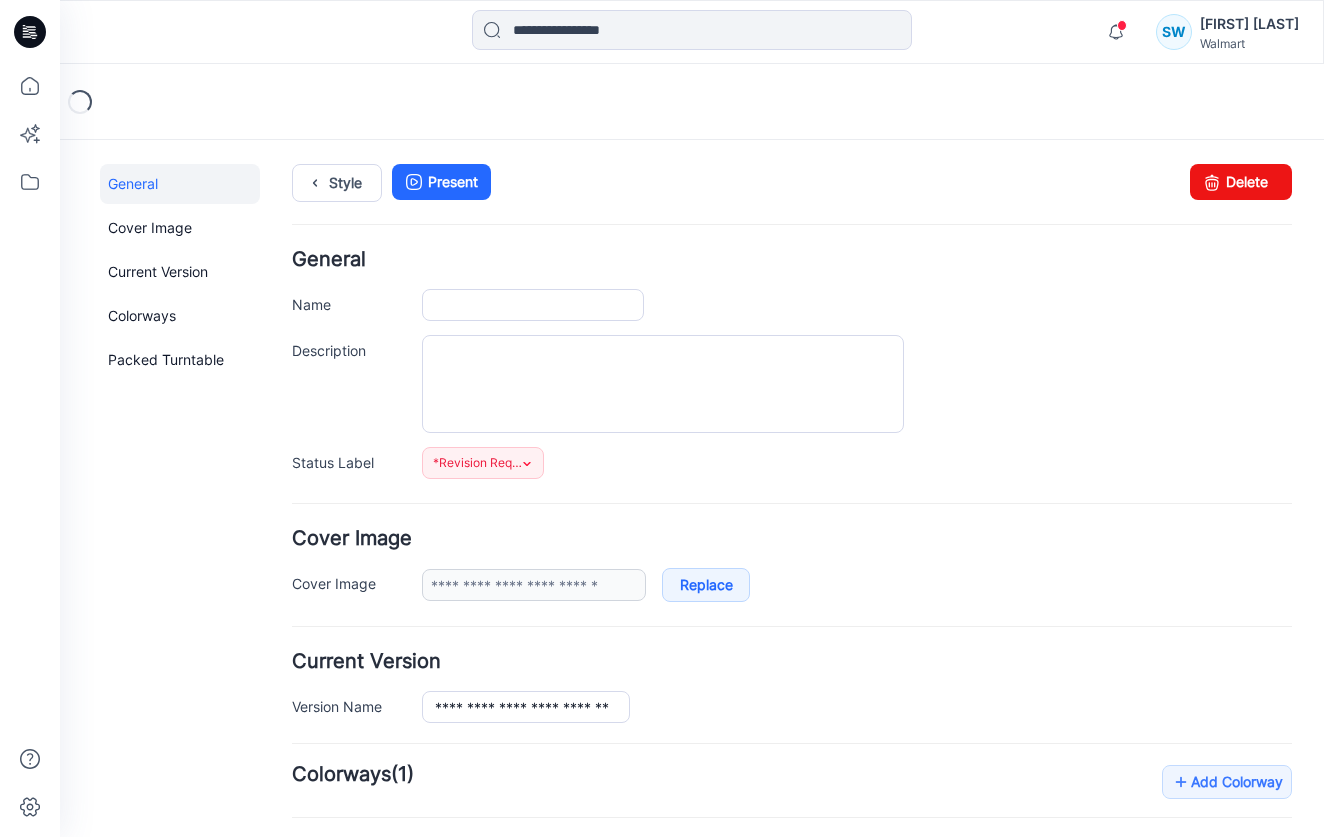 type on "**********" 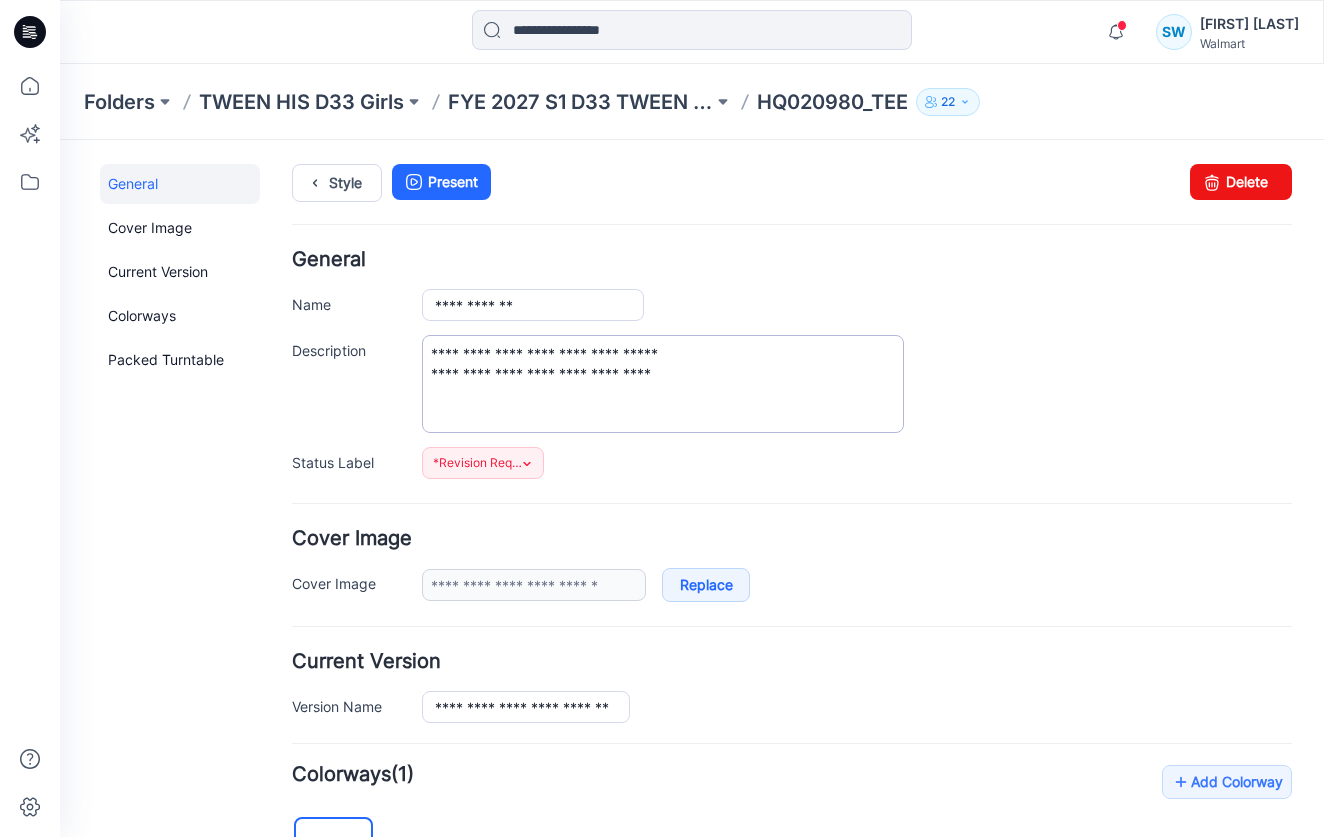 scroll, scrollTop: 0, scrollLeft: 0, axis: both 